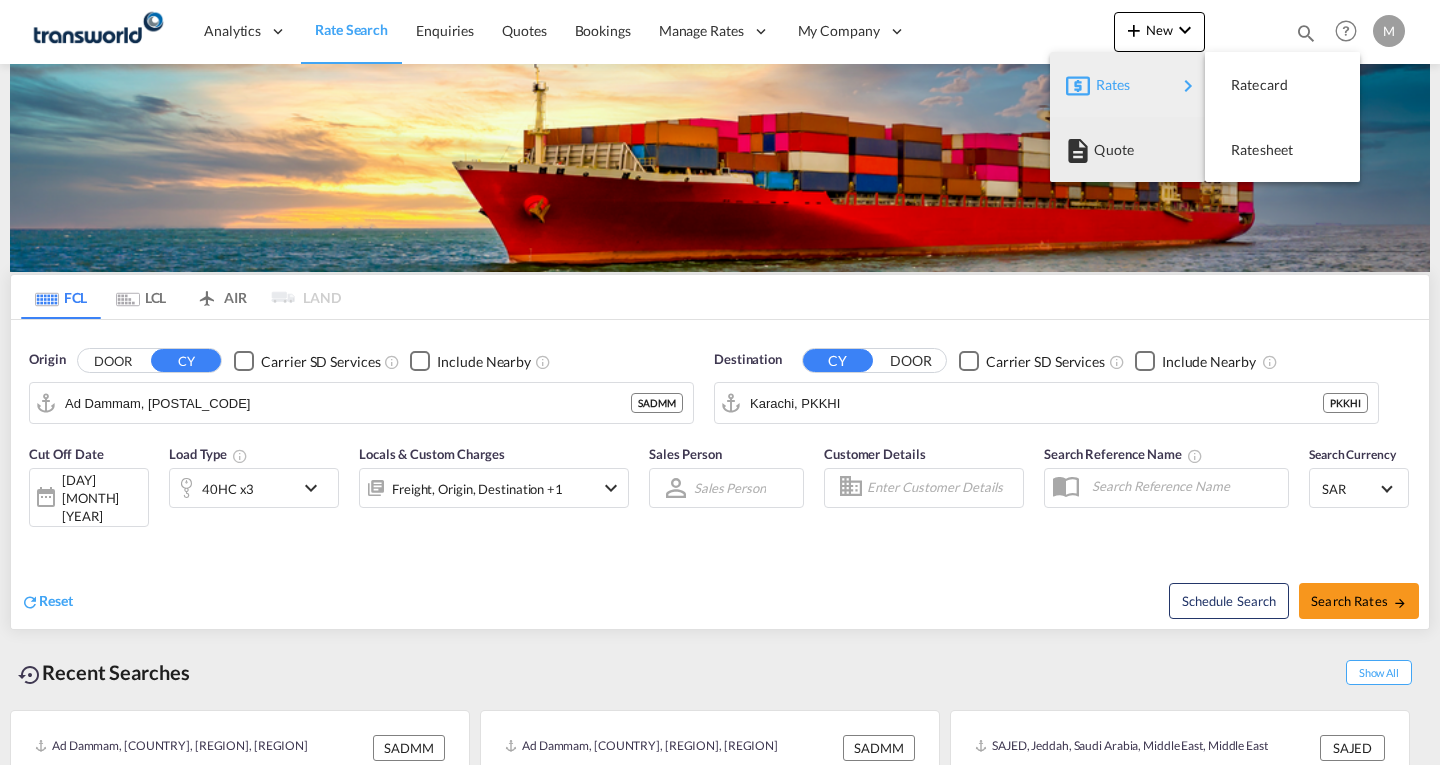 scroll, scrollTop: 0, scrollLeft: 0, axis: both 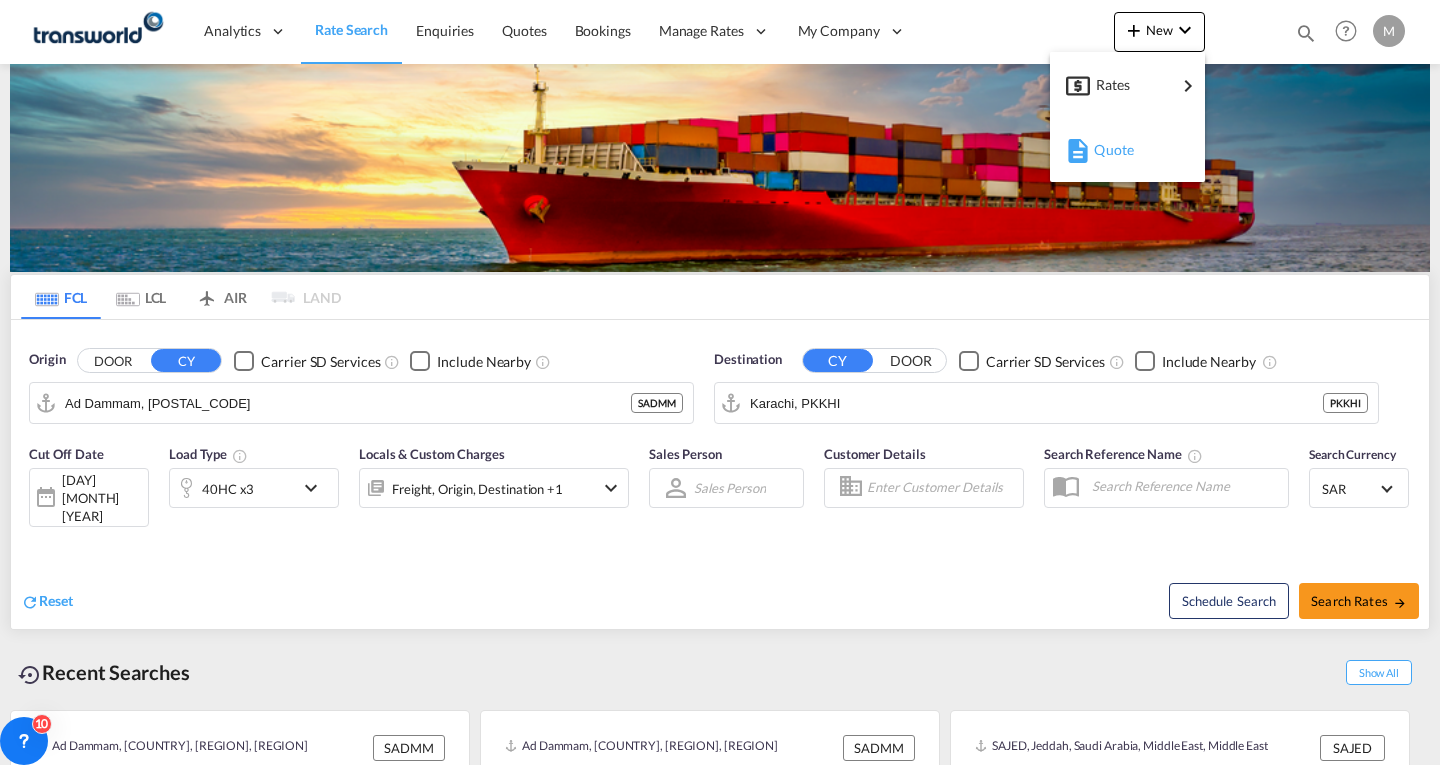click on "Quote" at bounding box center [1105, 150] 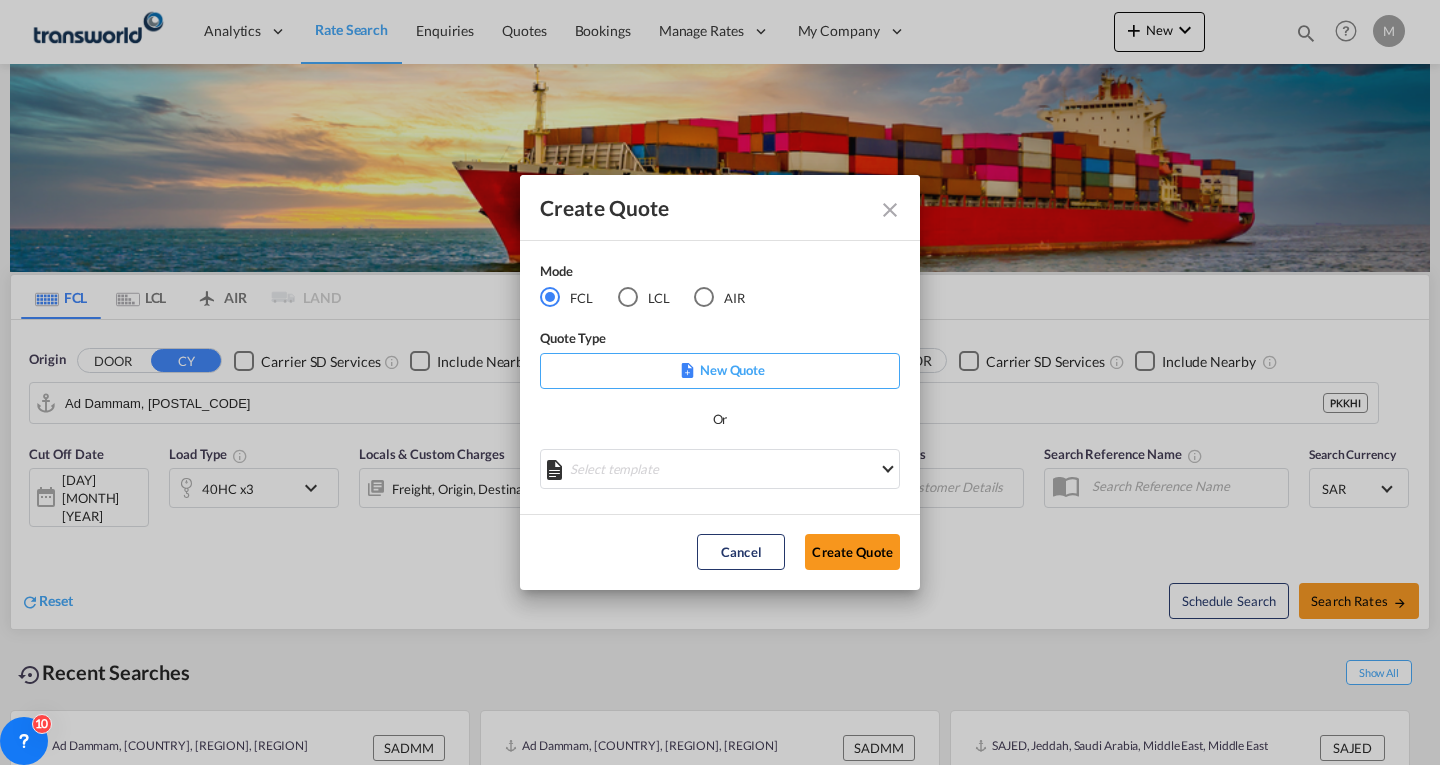 click on "New Quote" 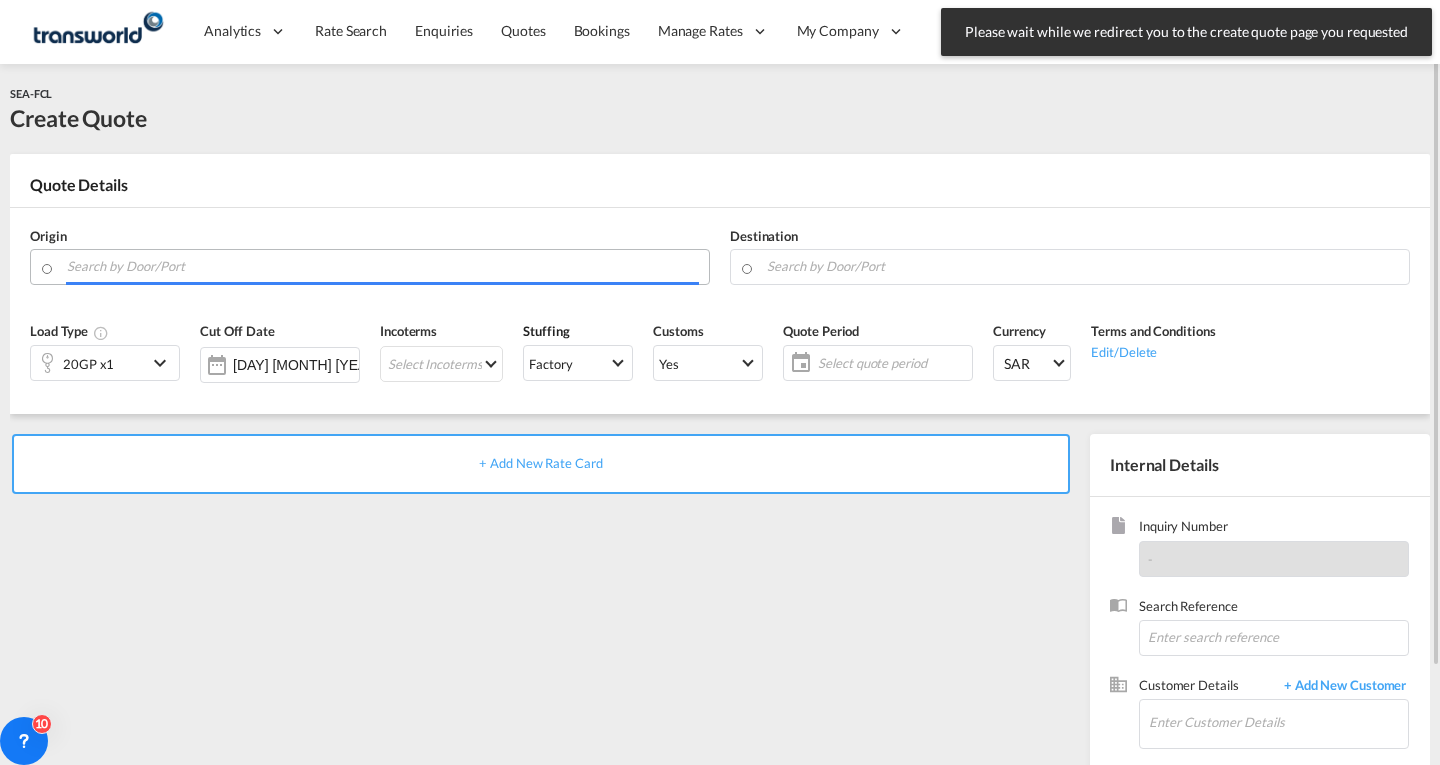 click at bounding box center [383, 266] 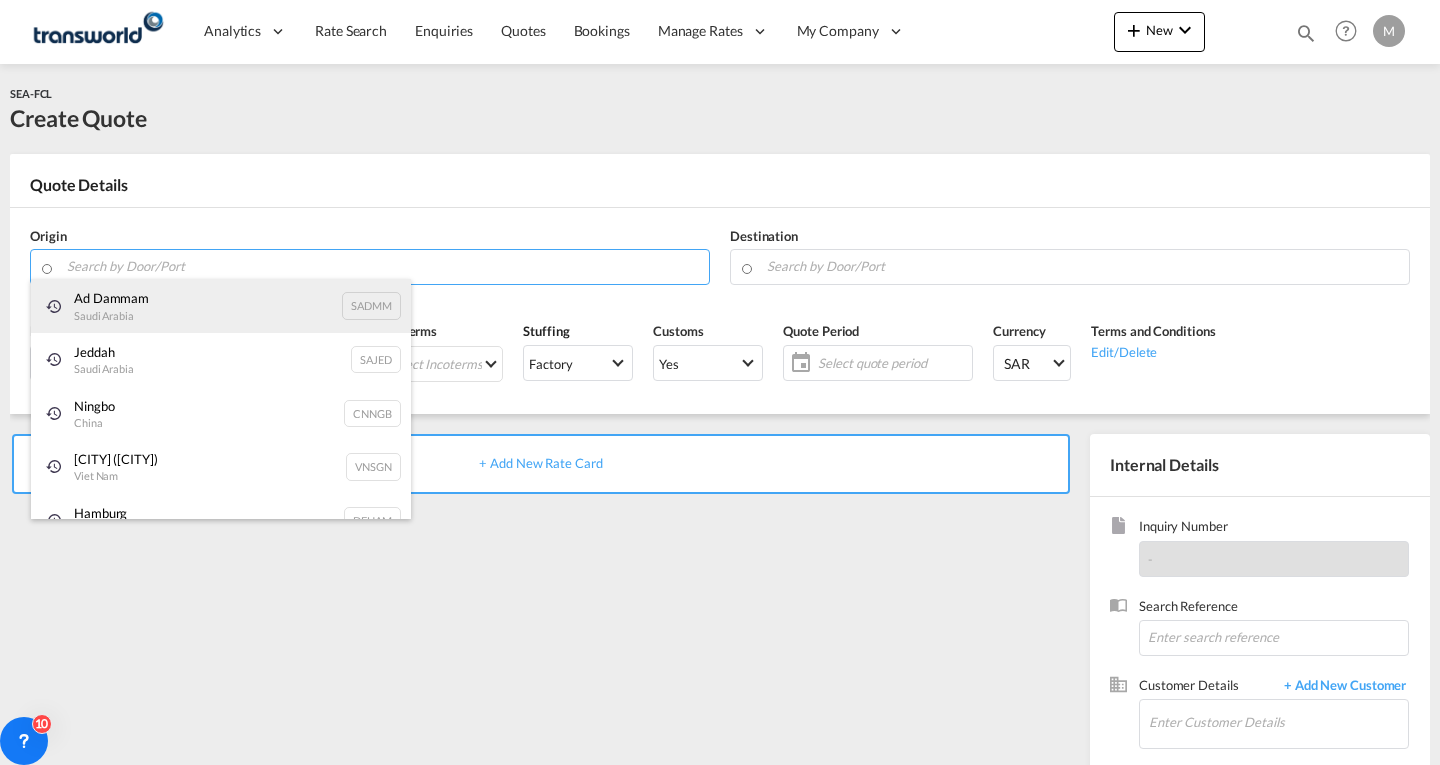 paste on "[LOCATION]" 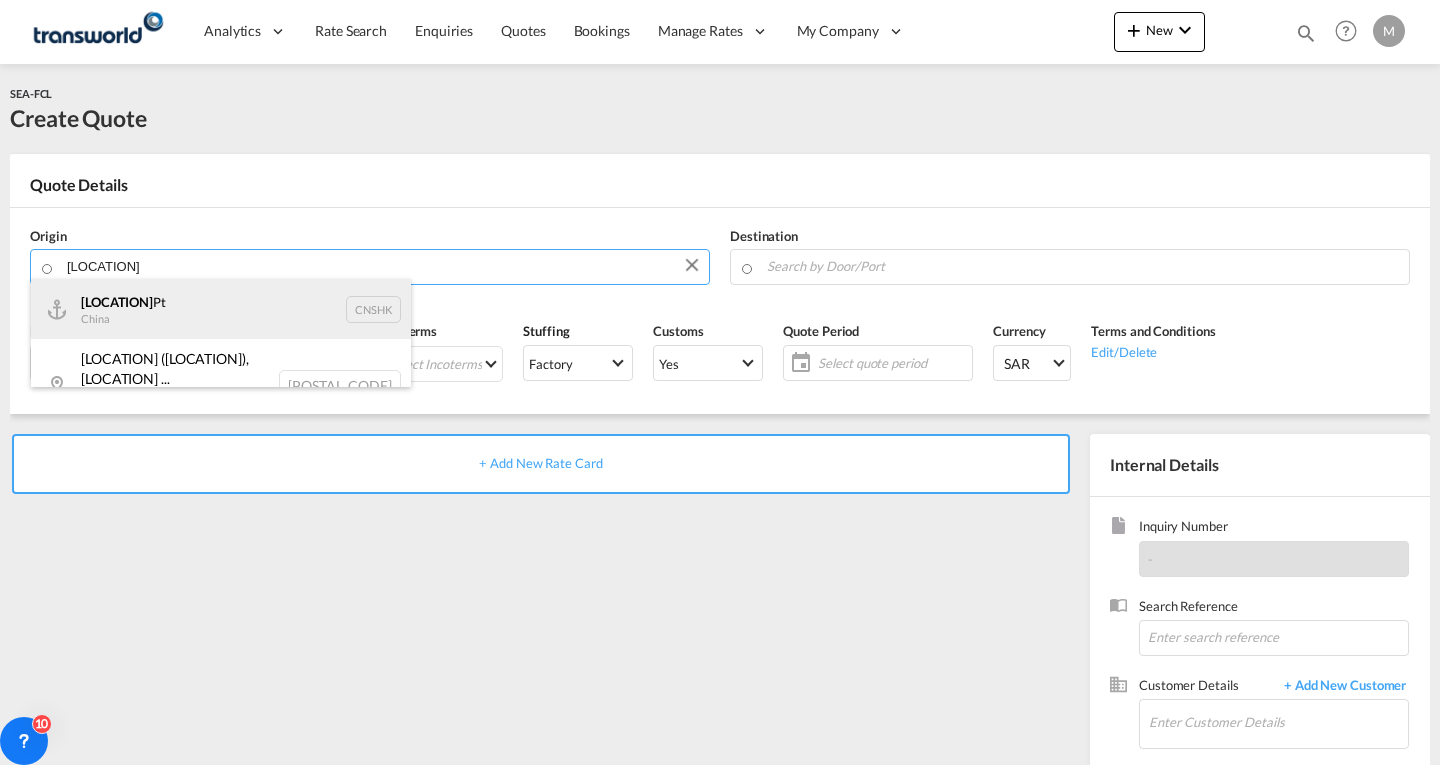 click on "[LOCATION]  Pt [COUNTRY]
[POSTAL_CODE]" at bounding box center [221, 309] 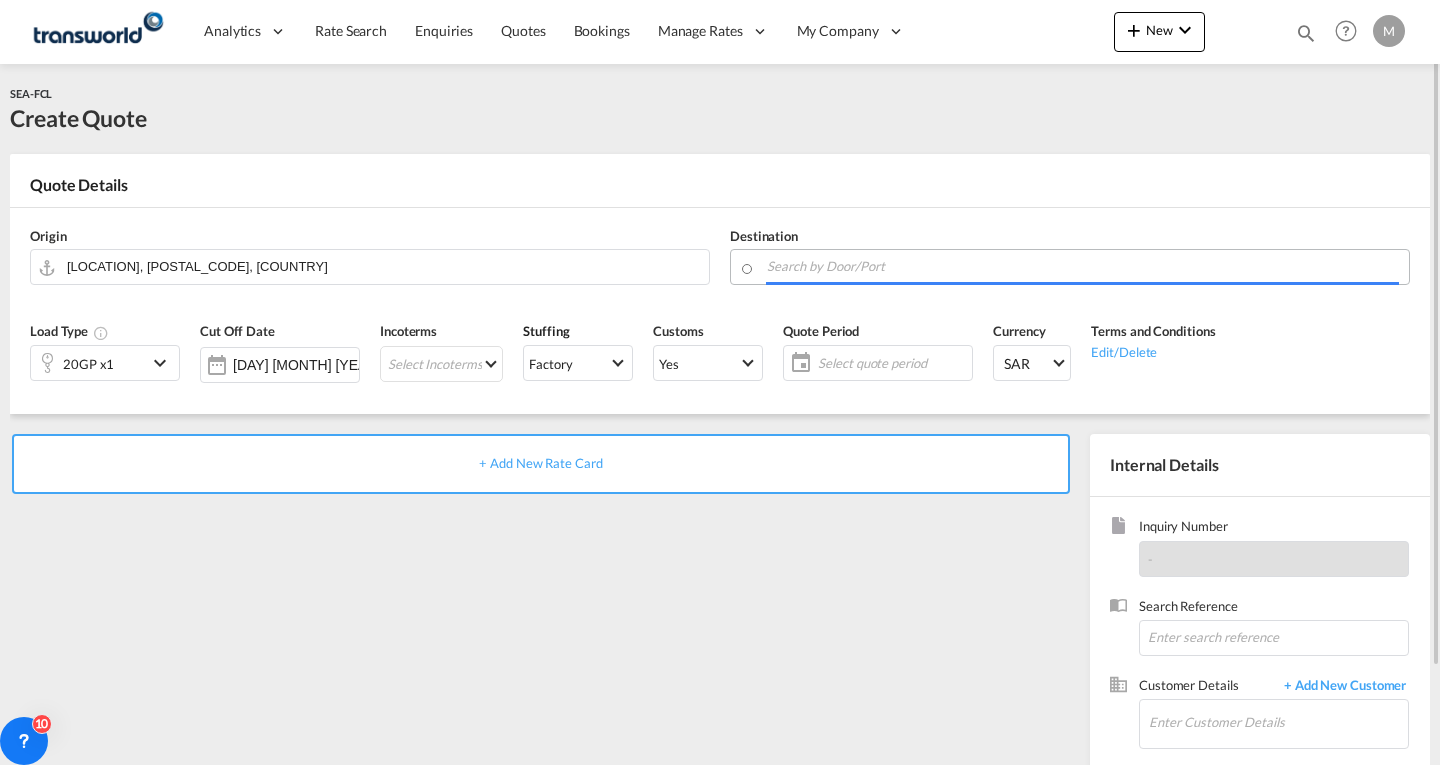 click at bounding box center [1083, 266] 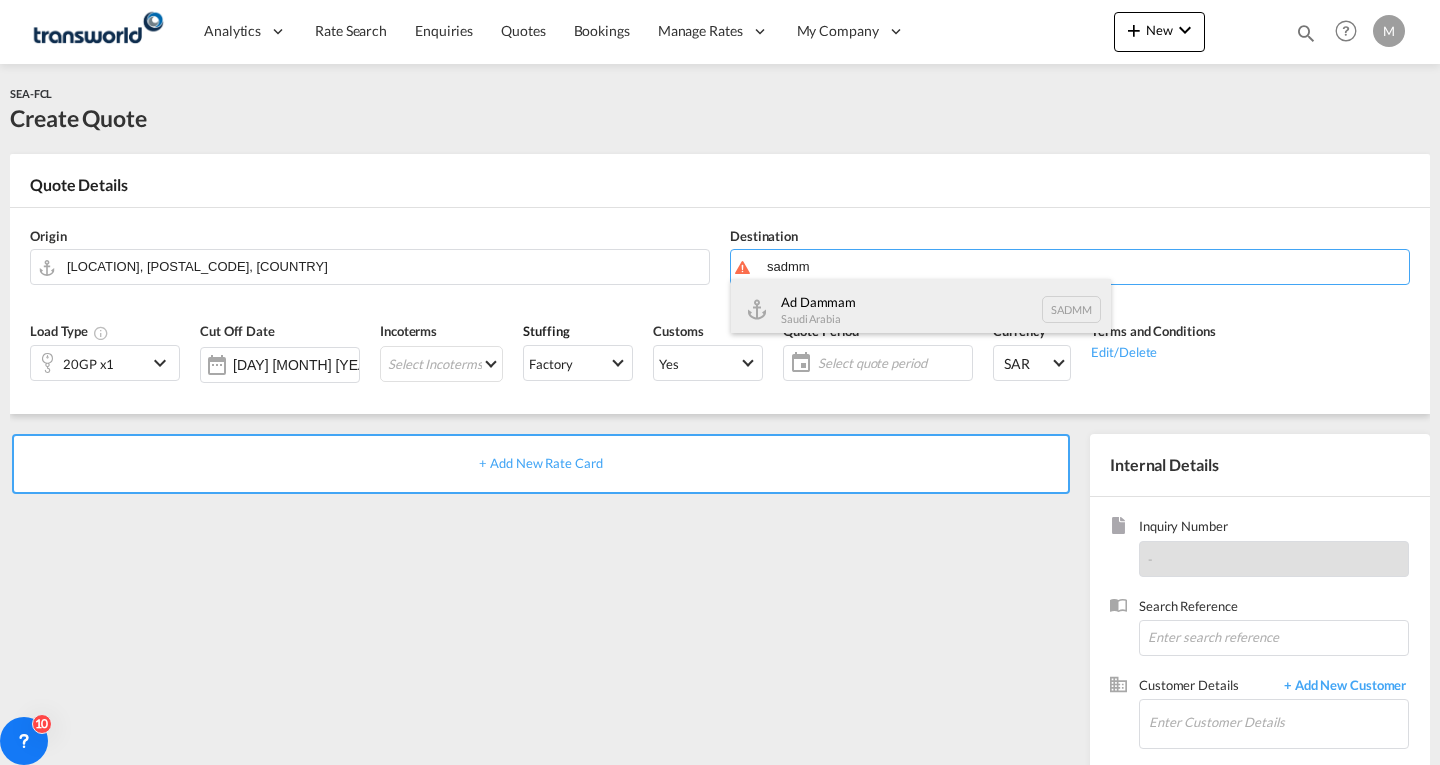 click on "Ad Dammam
[COUNTRY]
[POSTAL_CODE]" at bounding box center [921, 309] 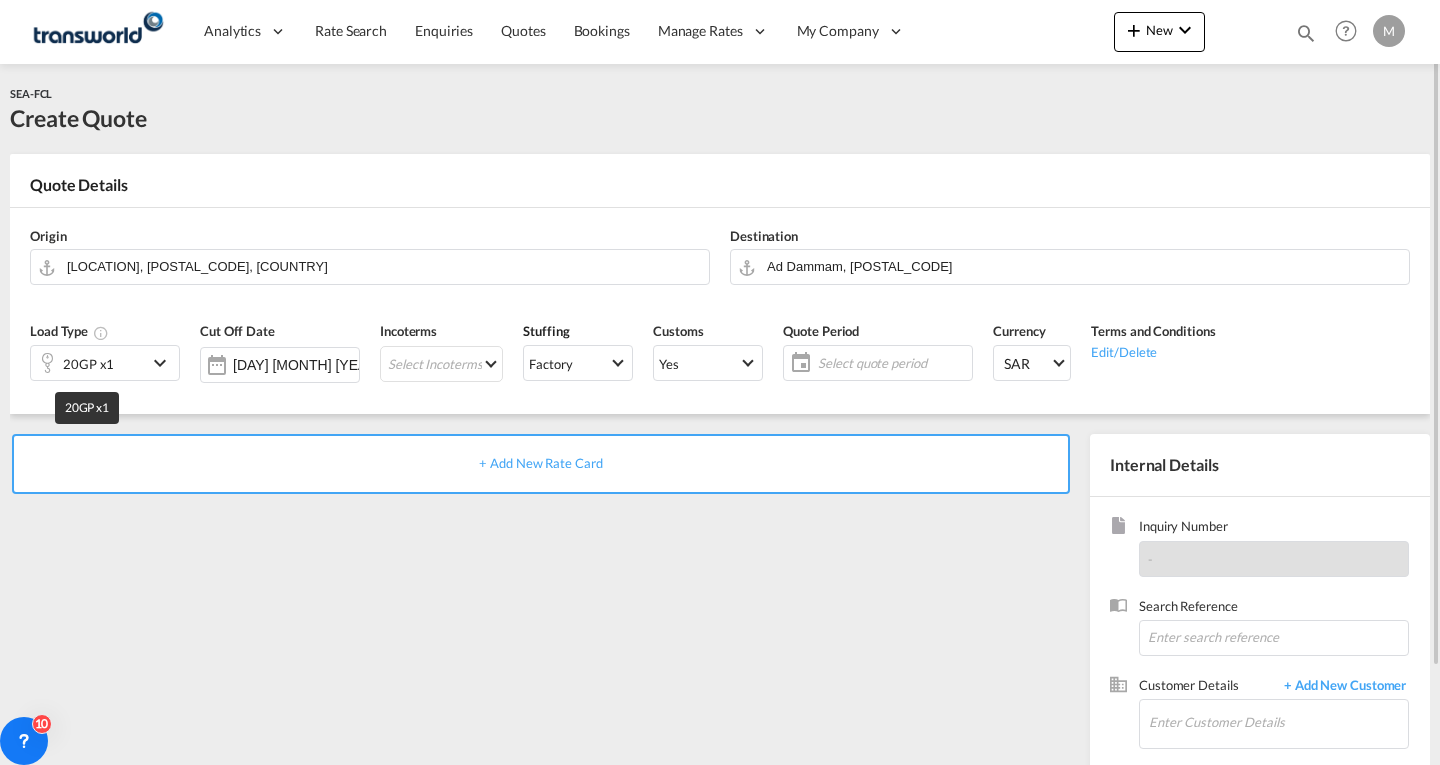 click on "20GP x1" at bounding box center (88, 364) 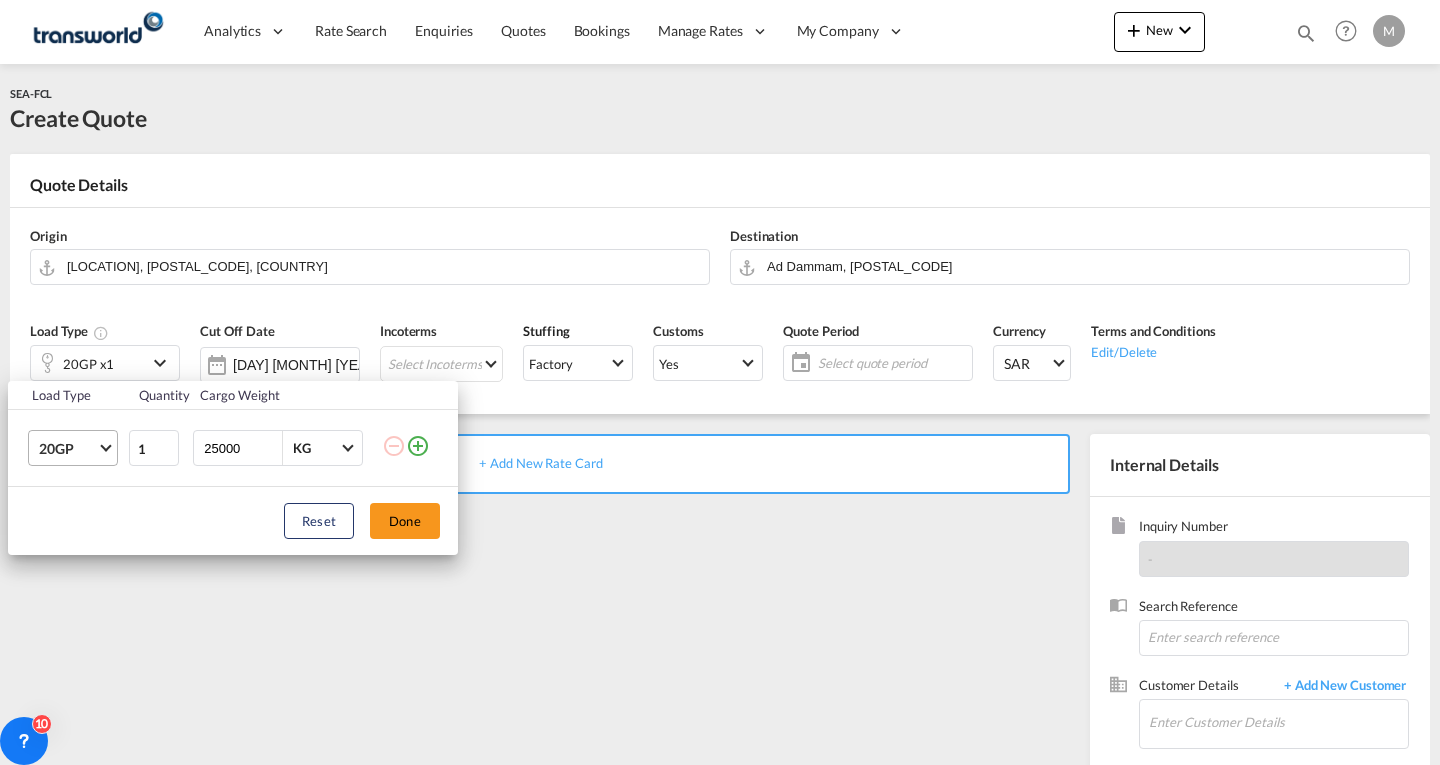 click on "20GP" at bounding box center (68, 449) 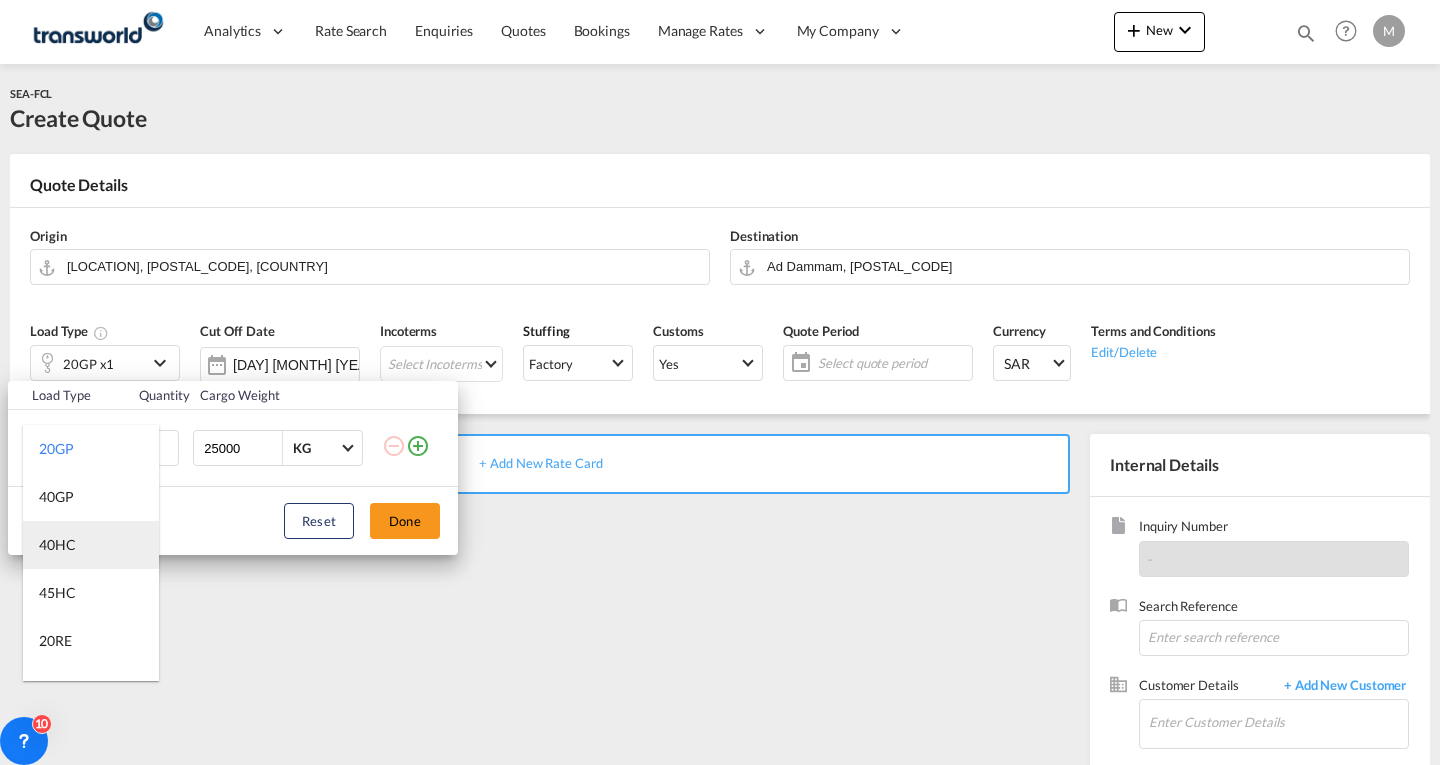 click on "40HC" at bounding box center [57, 545] 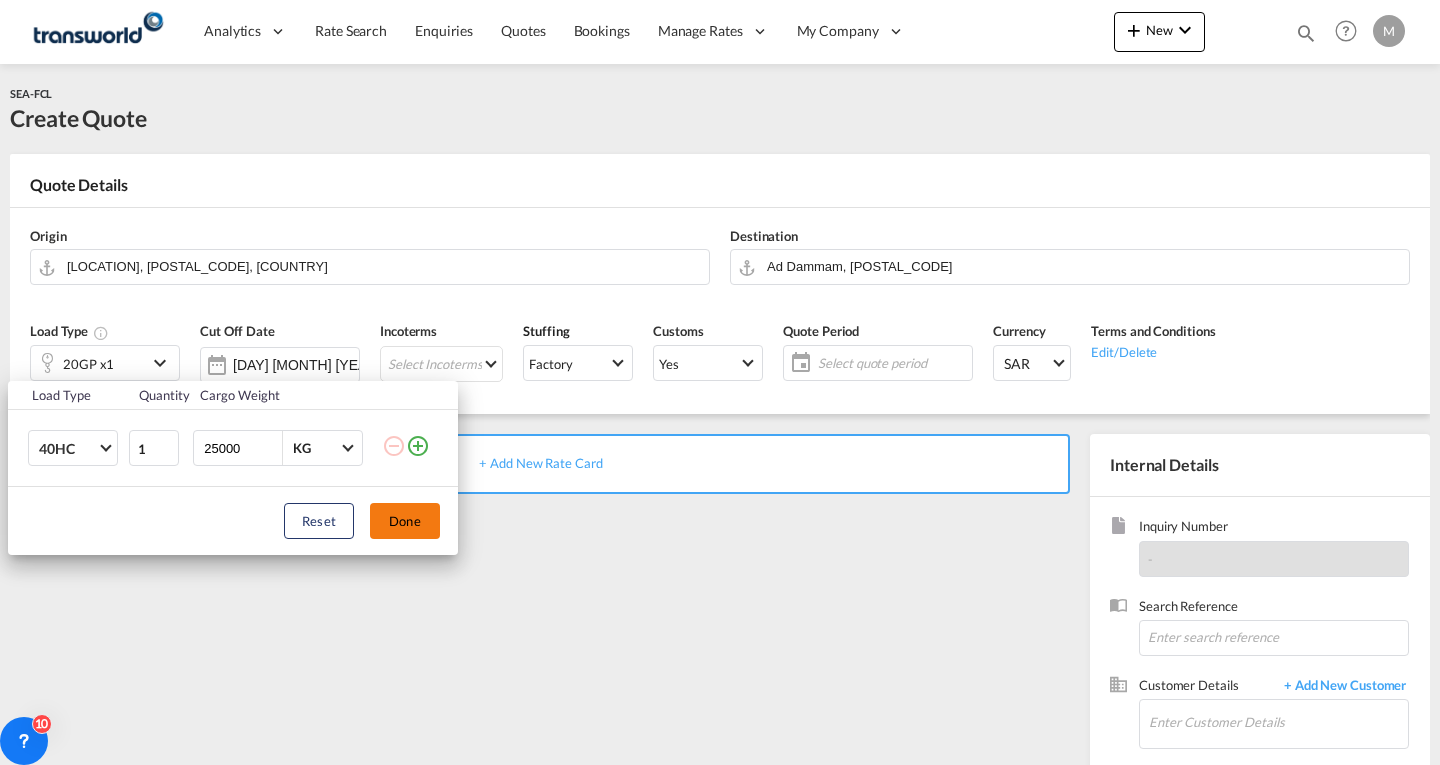 click on "Done" at bounding box center (405, 521) 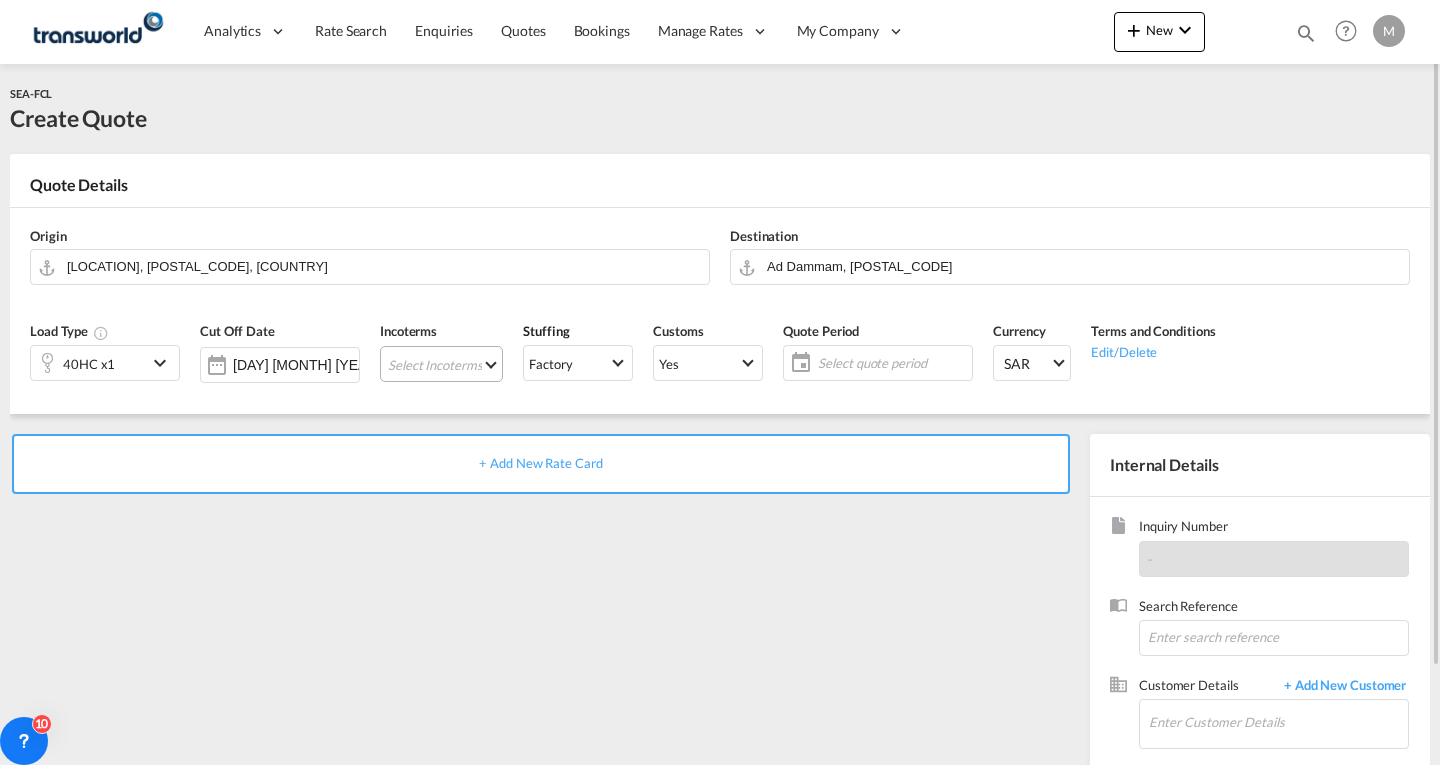 click on "Select Incoterms
DAP - export
Delivered at Place CIP - export
Carriage and Insurance Paid to FCA - export
Free Carrier CFR - import
Cost and Freight FCA - import
Free Carrier CIF - export
Cost,Insurance and Freight FAS - export
Free Alongside Ship CIP - import
Carriage and Insurance Paid to CPT - import
Carrier Paid to FAS - import
Free Alongside Ship FOB - export
Free on Board CFR - export
Cost and Freight DDP - export
Delivery Duty Paid EXW - export
Ex Works CIF - import
Cost,Insurance and Freight FOB - import
Free on Board DPU - export
Delivery at Place Unloaded DPU - import
Delivery at Place Unloaded CPT - export
Carrier Paid to DAP - import
Delivered at Place EXW - import
Ex Works" at bounding box center [441, 364] 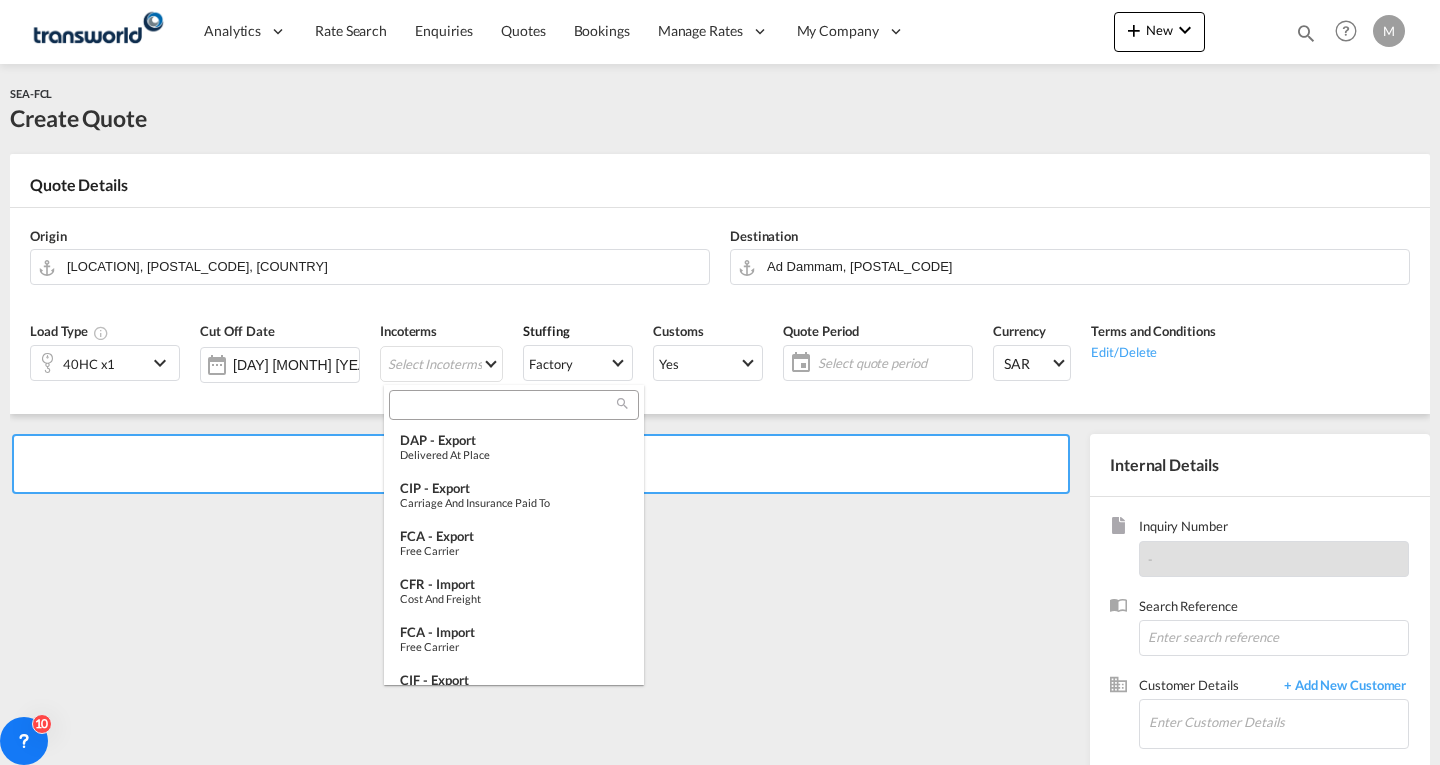click at bounding box center (506, 405) 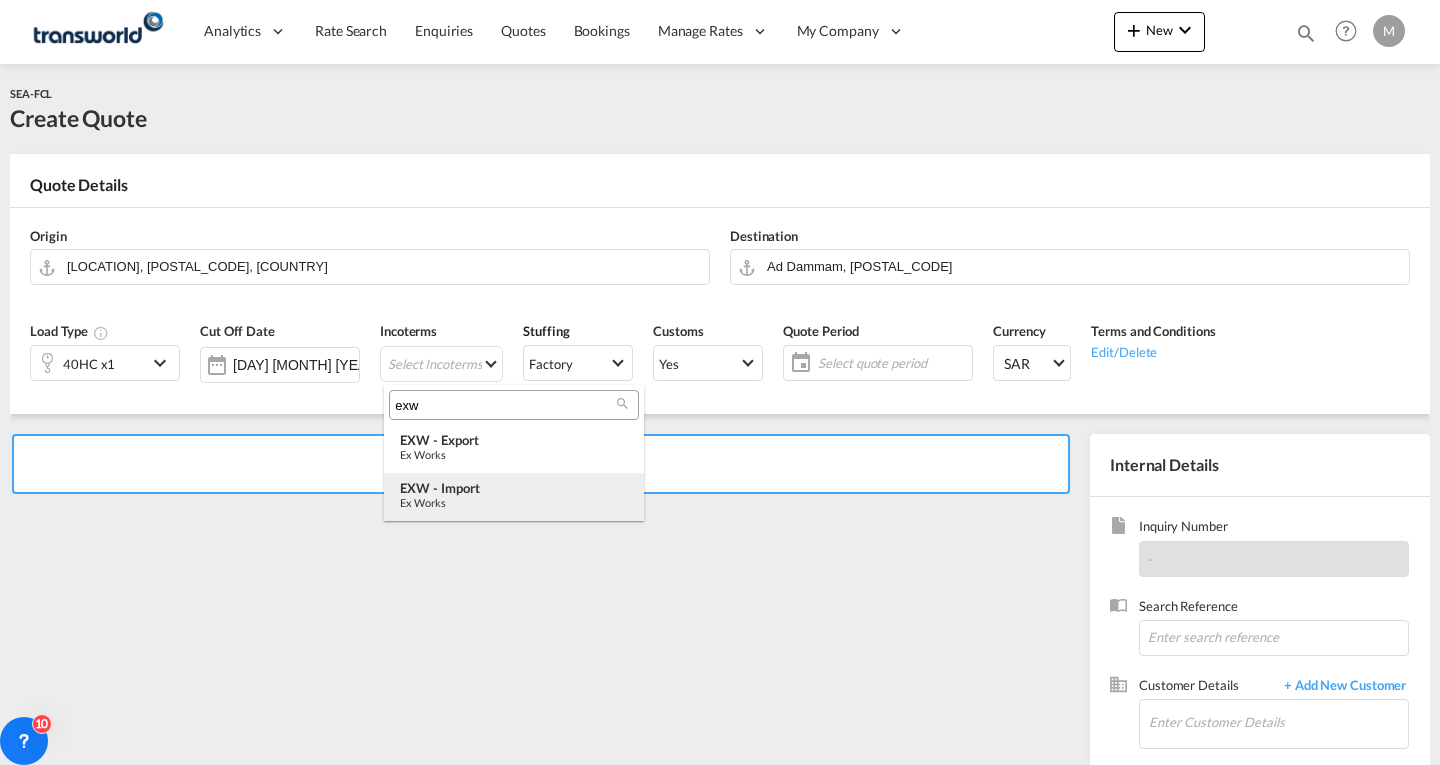 type on "exw" 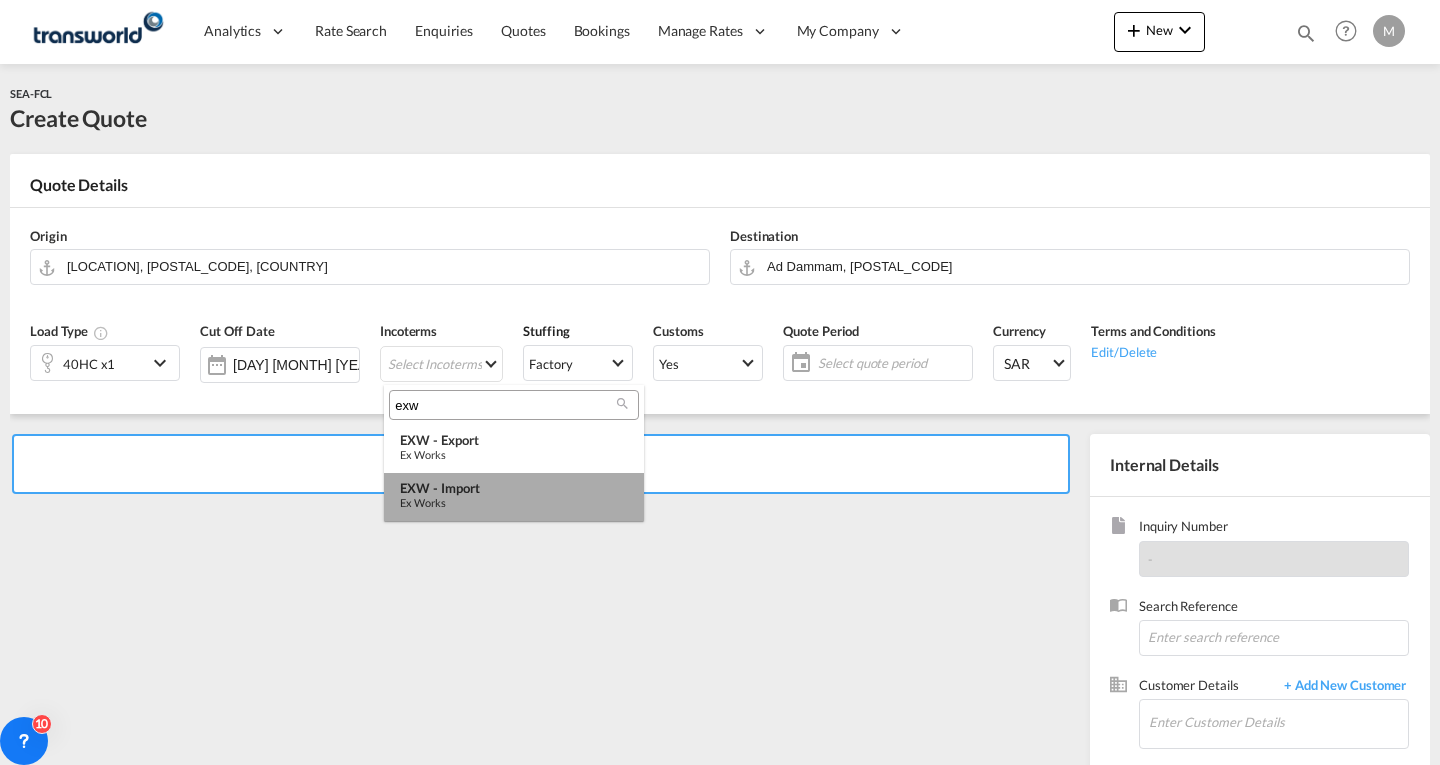 click on "EXW - import" at bounding box center [514, 488] 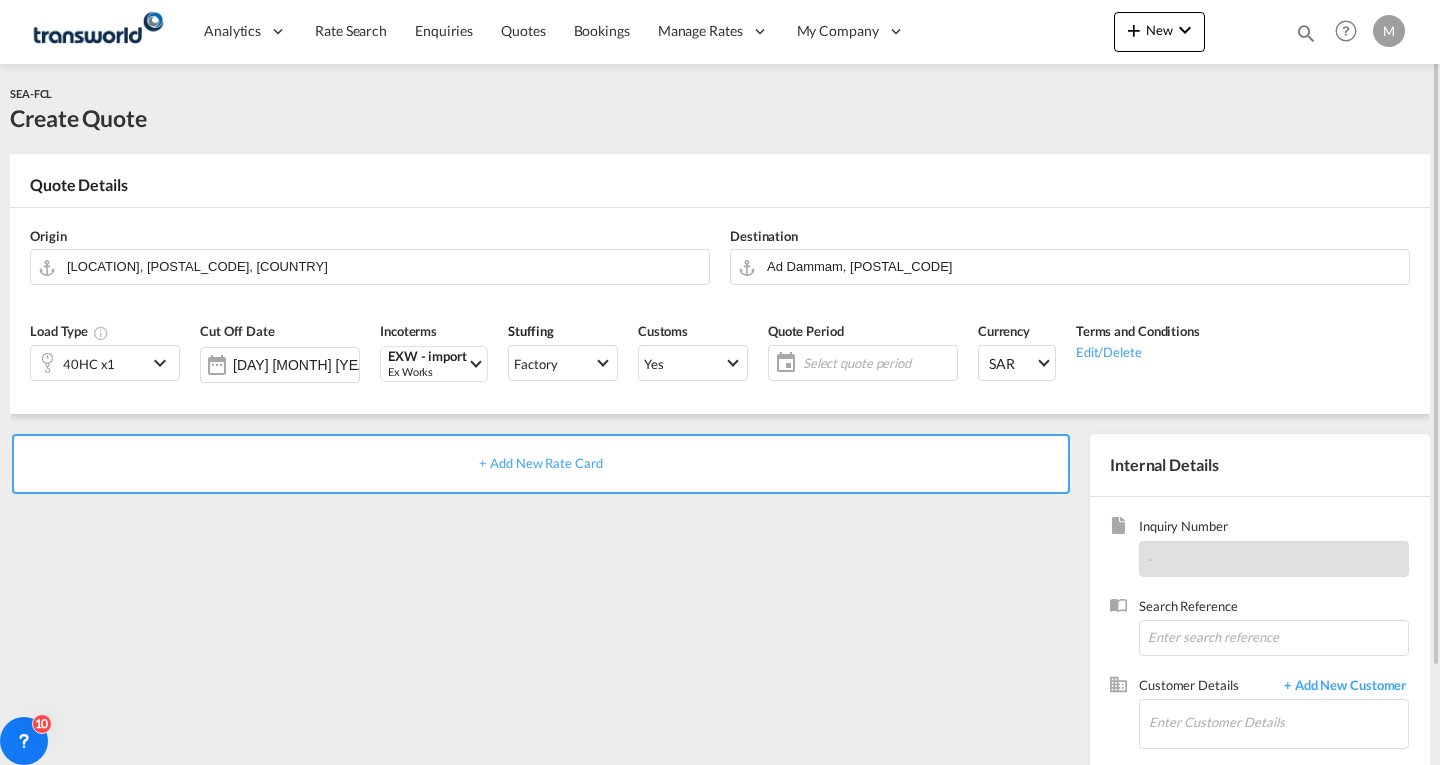 click on "Select quote period" 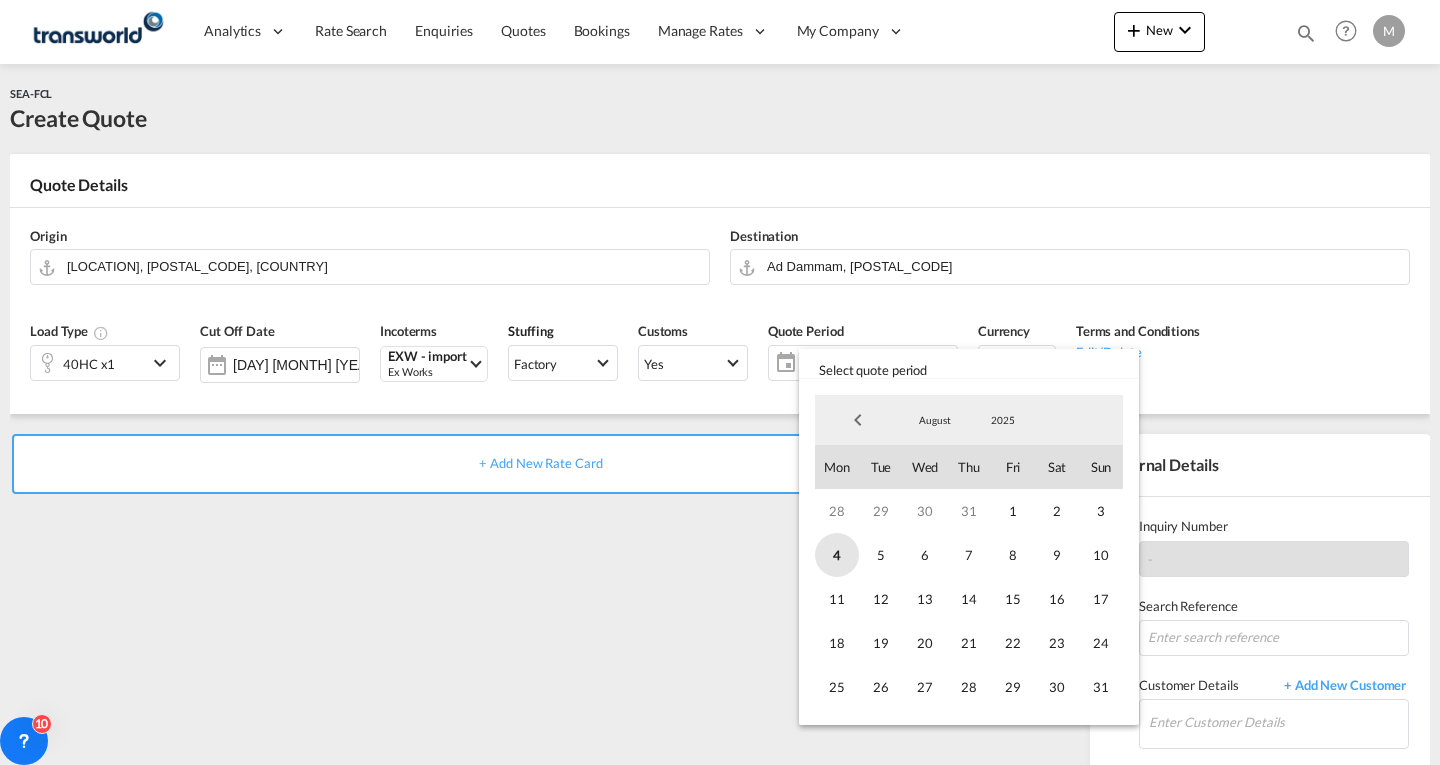click on "4" at bounding box center [837, 555] 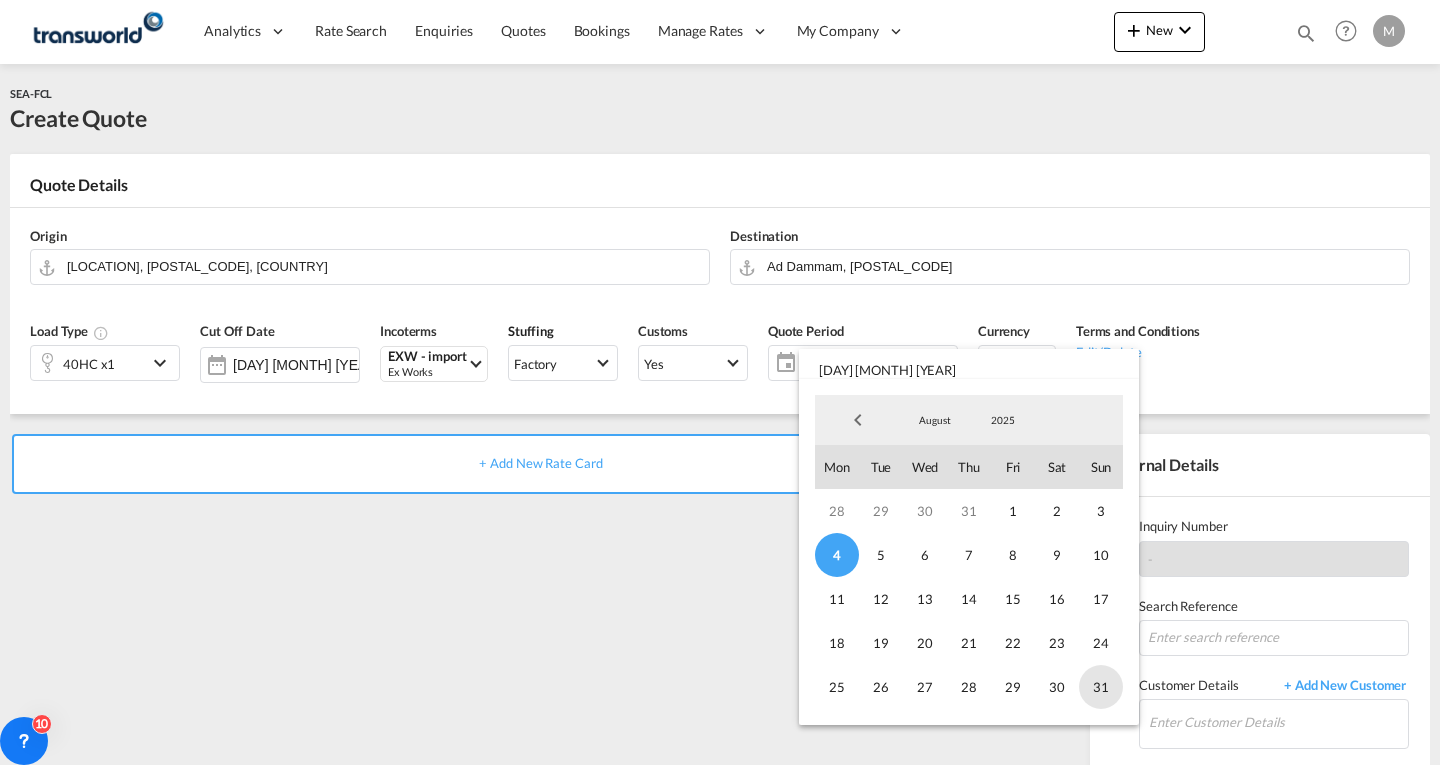 click on "31" at bounding box center (1101, 687) 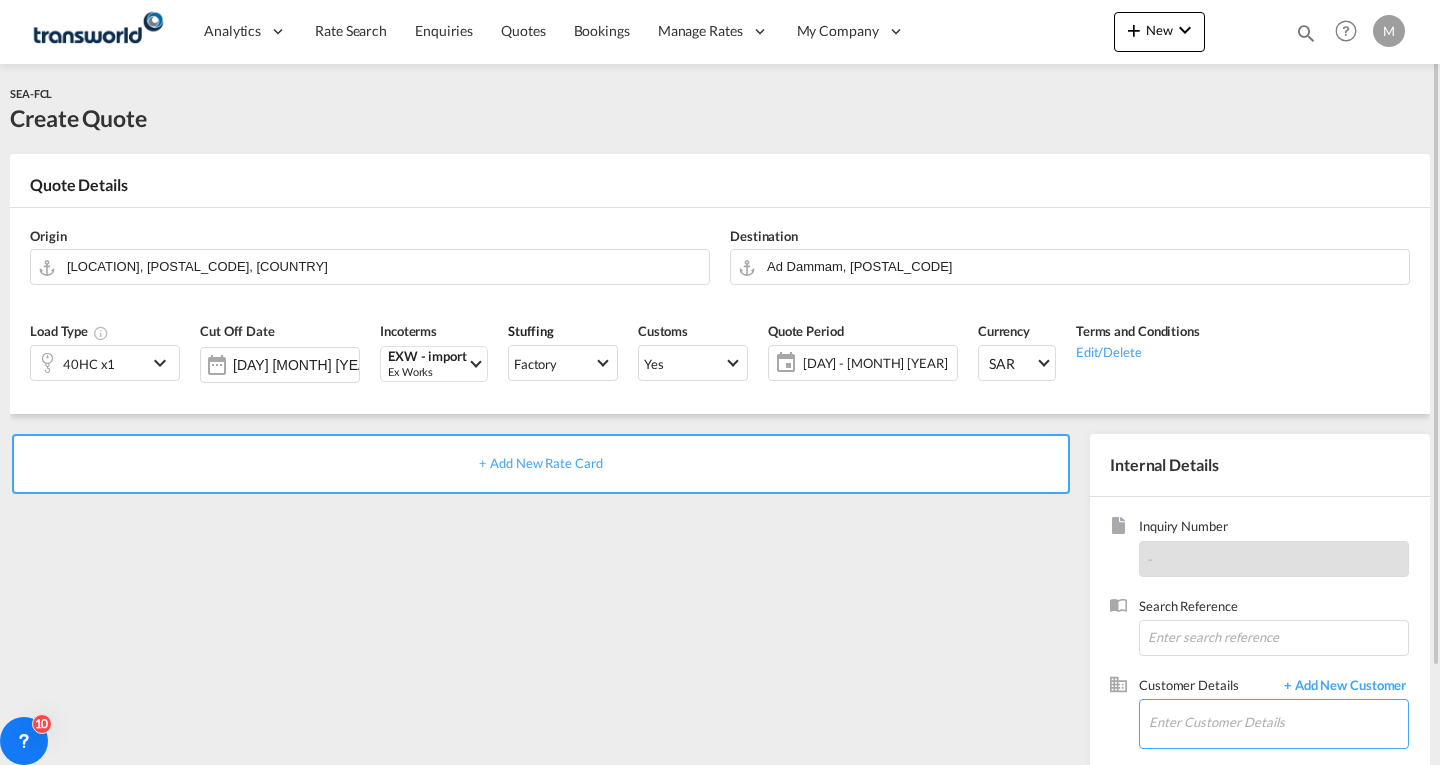 click on "Enter Customer Details" at bounding box center [1278, 722] 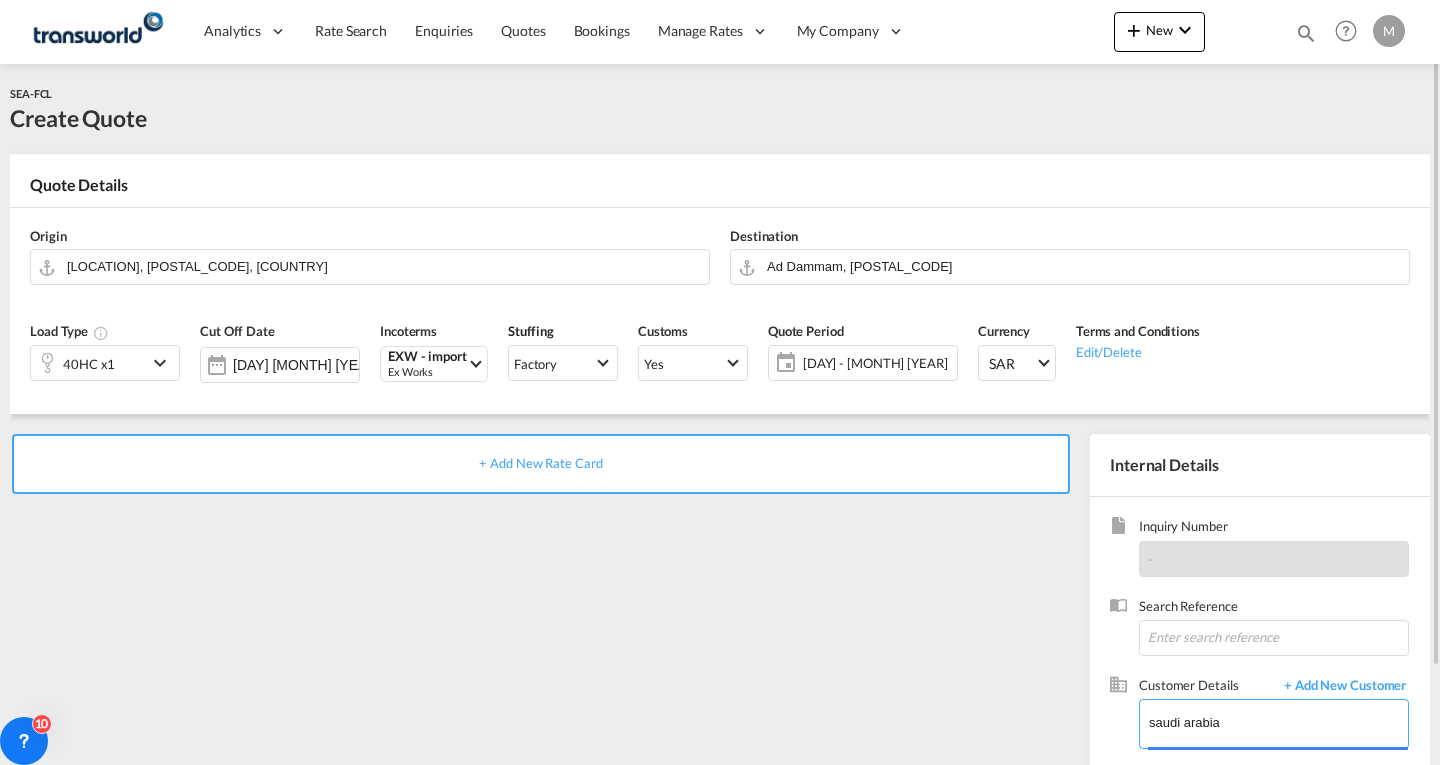 scroll, scrollTop: 112, scrollLeft: 0, axis: vertical 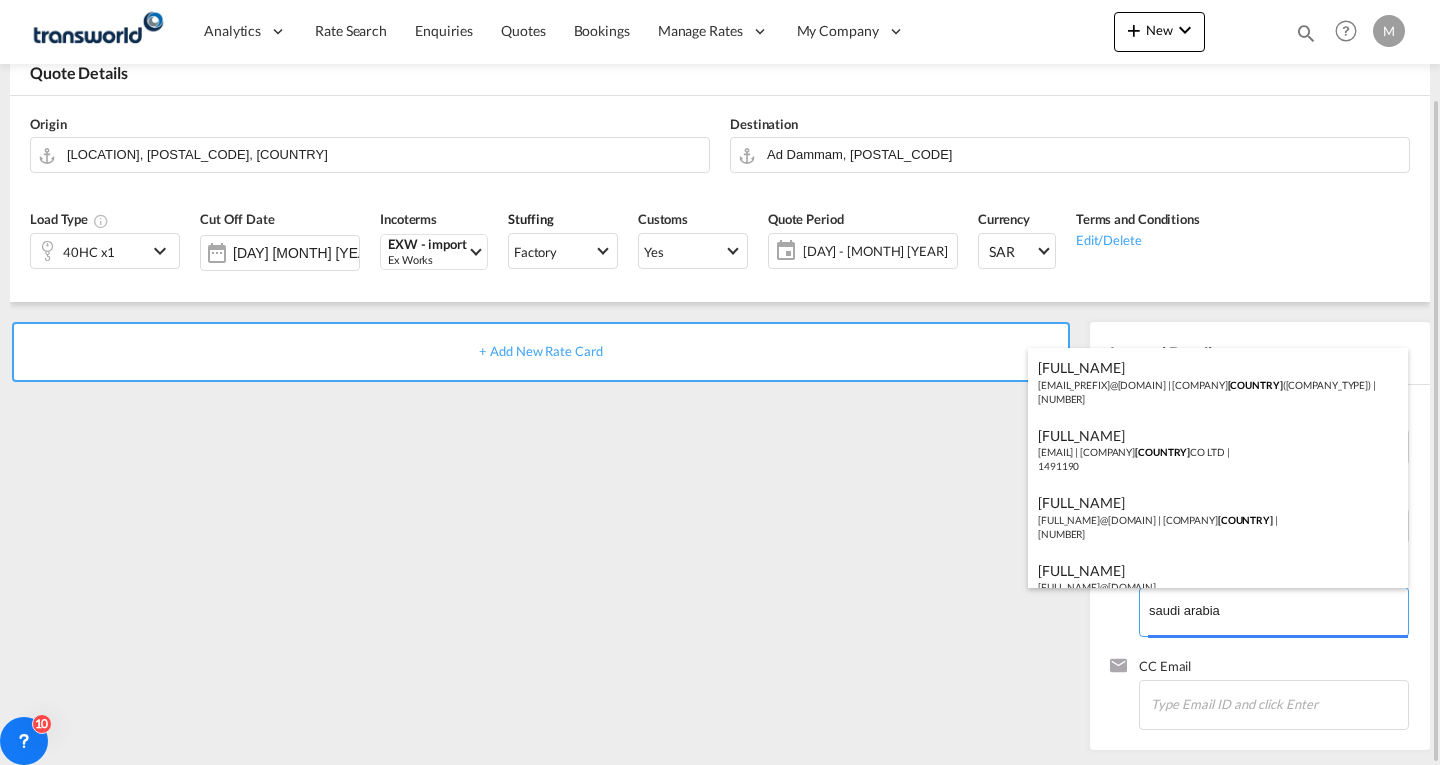 click on "Analytics
Dashboard
Reports
Rate Search
Enquiries
Quotes
Bookings" at bounding box center [720, 382] 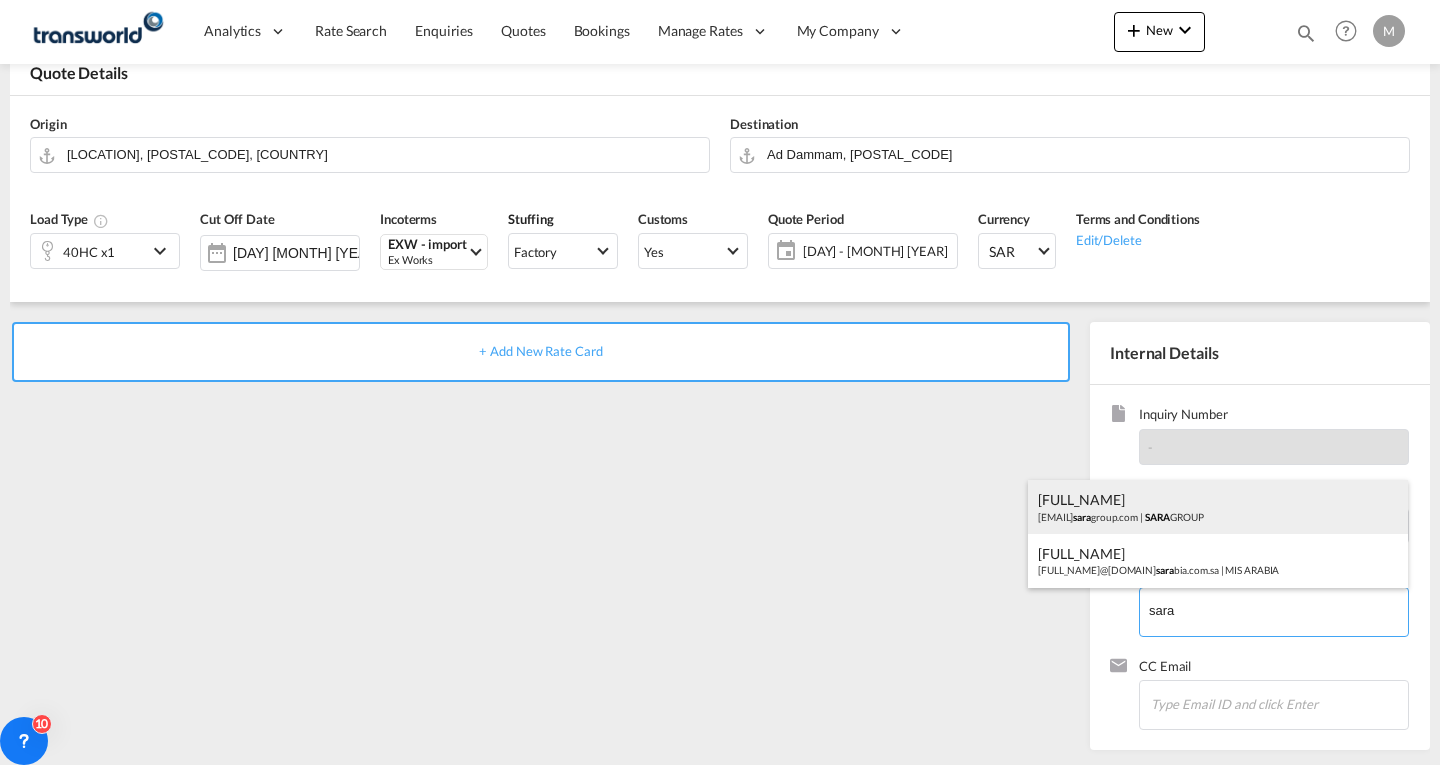 click on "[FULL_NAME] [EMAIL]    |    [COMPANY]" at bounding box center [1218, 507] 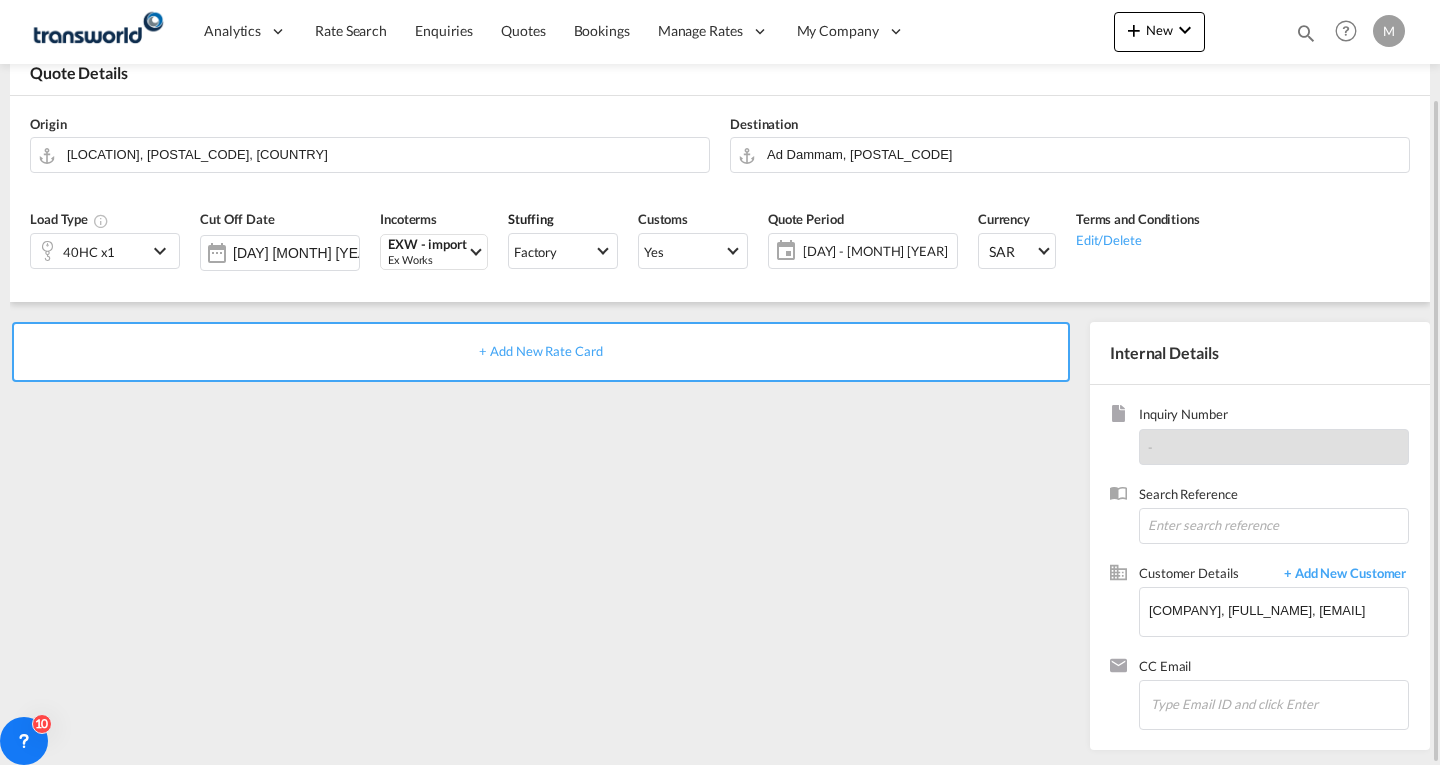 click on "+ Add New Rate Card" at bounding box center (541, 352) 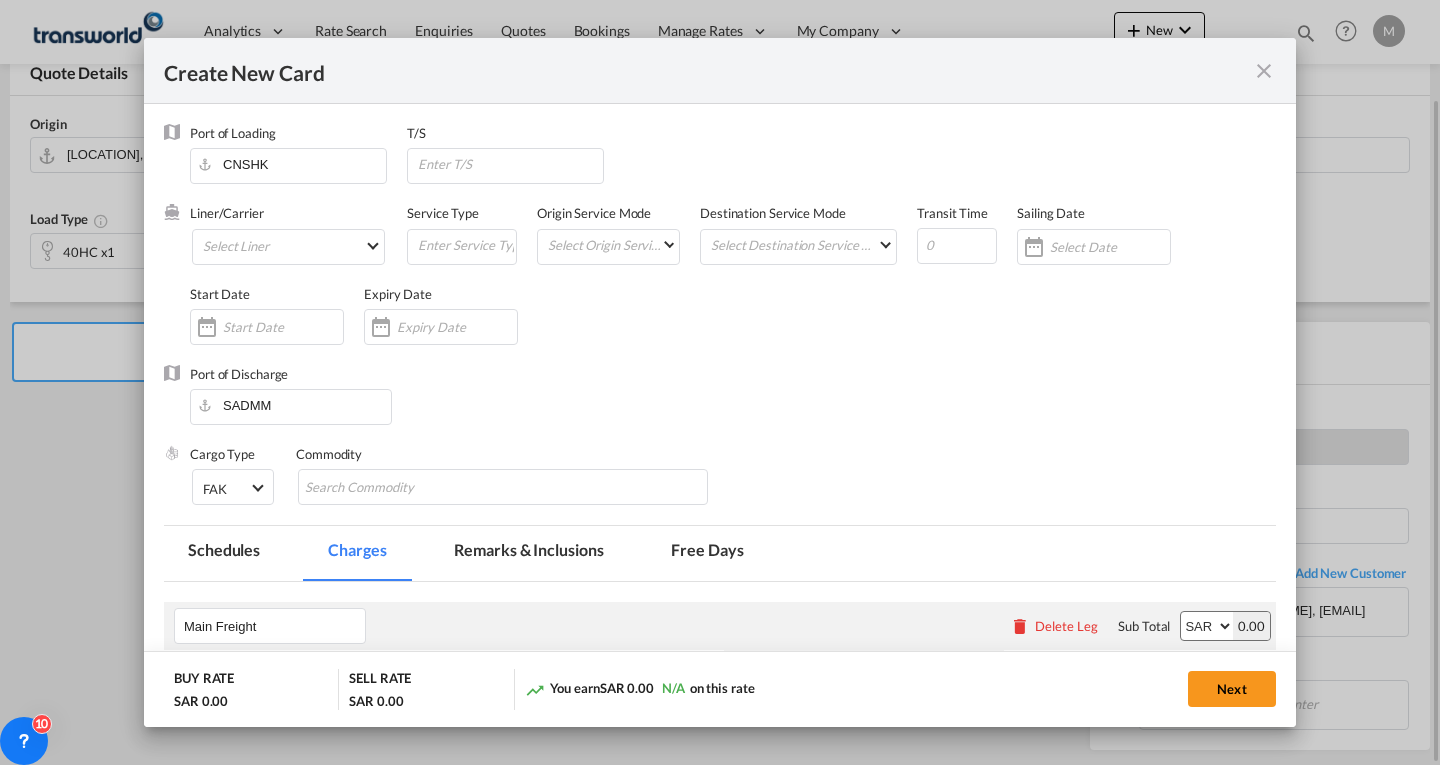 type on "Basic Ocean Freight" 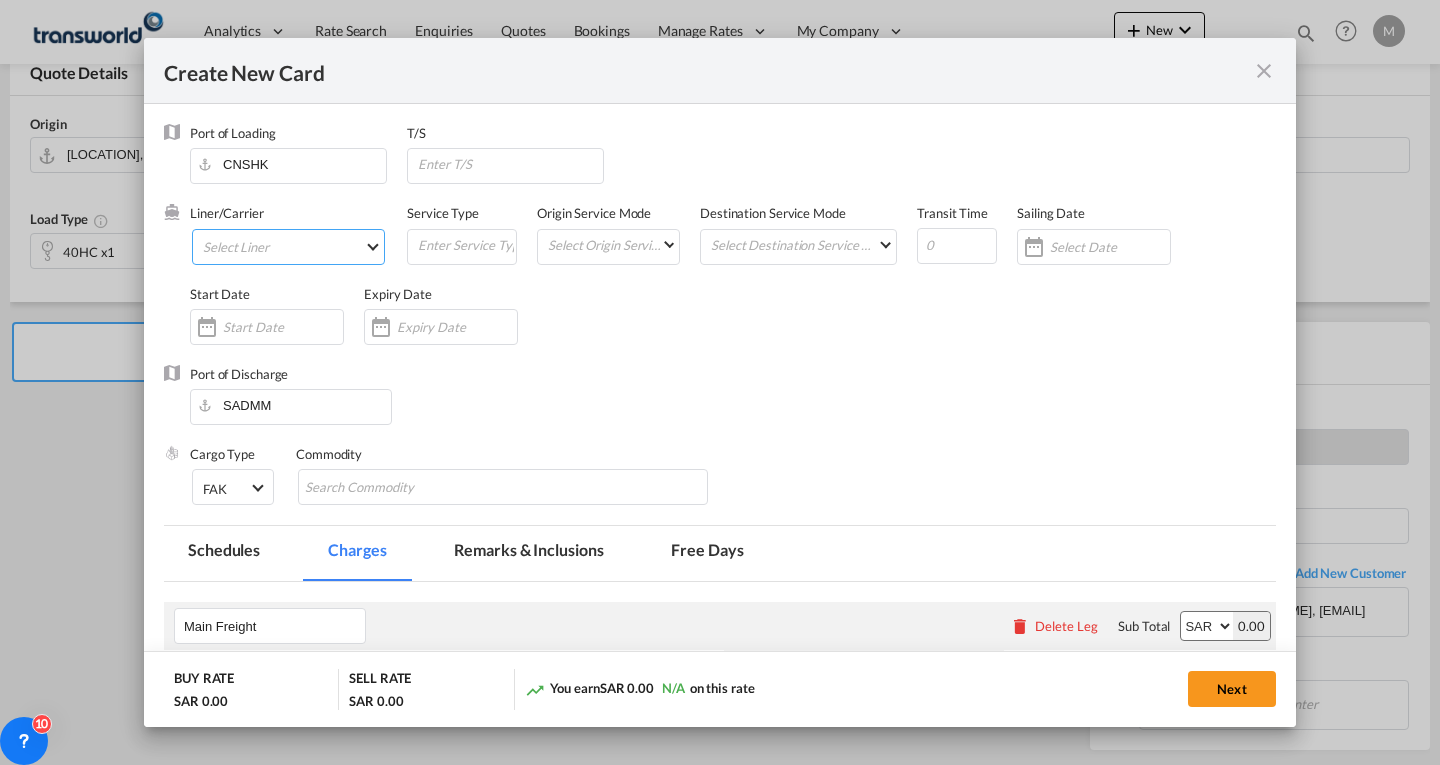 click on "Select Liner   2HM LOGISTICS D.O.O 2HM LOGISTICS D.O.O. / TWKS-KOPER 3P LOGISTICS / TWKS-LITHUANIA A J WORLDWIDE SERVICES INC / TWKS-LIGHTING WAY A.J WORLDWIDE SERVICES LTD / TWKS-WESTDRAYTO AA AND S SHIPPING LLC / TWKS-DUBAI AAA CHINA LIMITED / TWKS-SHENZHEN AAS FREIGHT EUROPE GMBH / TWKS-FRANKFURT AAS SHIPPING LLC / TWKS-DUBAI AAXL GLOBAL SHIPPING LINES LLC ABDALLAH AL OBAILI CUSTOM CLEARANCE ES / TWKS-DAMM ABDUL MUHSEN SHIPPING LLC Abdul Razzaq Al Tahir For Custom Clear / TWKS-RIYA ABDULLA FOUAD COMPANY / TWKS-DHAHRAN ABDULLAH AL OTHAIM MARKETS COMPANY / TWKS-RIYADH ABOU SHAHEEN FOR CUSTOMS CLEARANCE EST / TWKS-JEDD ABRAG AL MENA OFFICE FOR / TWKS-DAMMAM ABX Air / TWKS-UNITED STA ADD CARGO SOLUTIONS SRL / TWKS-NAPOCA ADRIATIC CARGO TRANS D.O.O / TWKS-KOPER ADVANCED AIRSEA S R O / TWKS-PRAHA ADVANCED TRIAD TURBINE SERVICES CO. LTD / TWKS-JED ADVANTAGE WORLDWIDE UK LTD / TWKS-MANCHESTER Aegean Airlines / TWKS-GREECE AEO FREIGHT SDN BHD / TWKS-PENANG Aer Lingus / TWKS-IRELAND Aero Republica / TWKS-COLOMBIA" at bounding box center [288, 247] 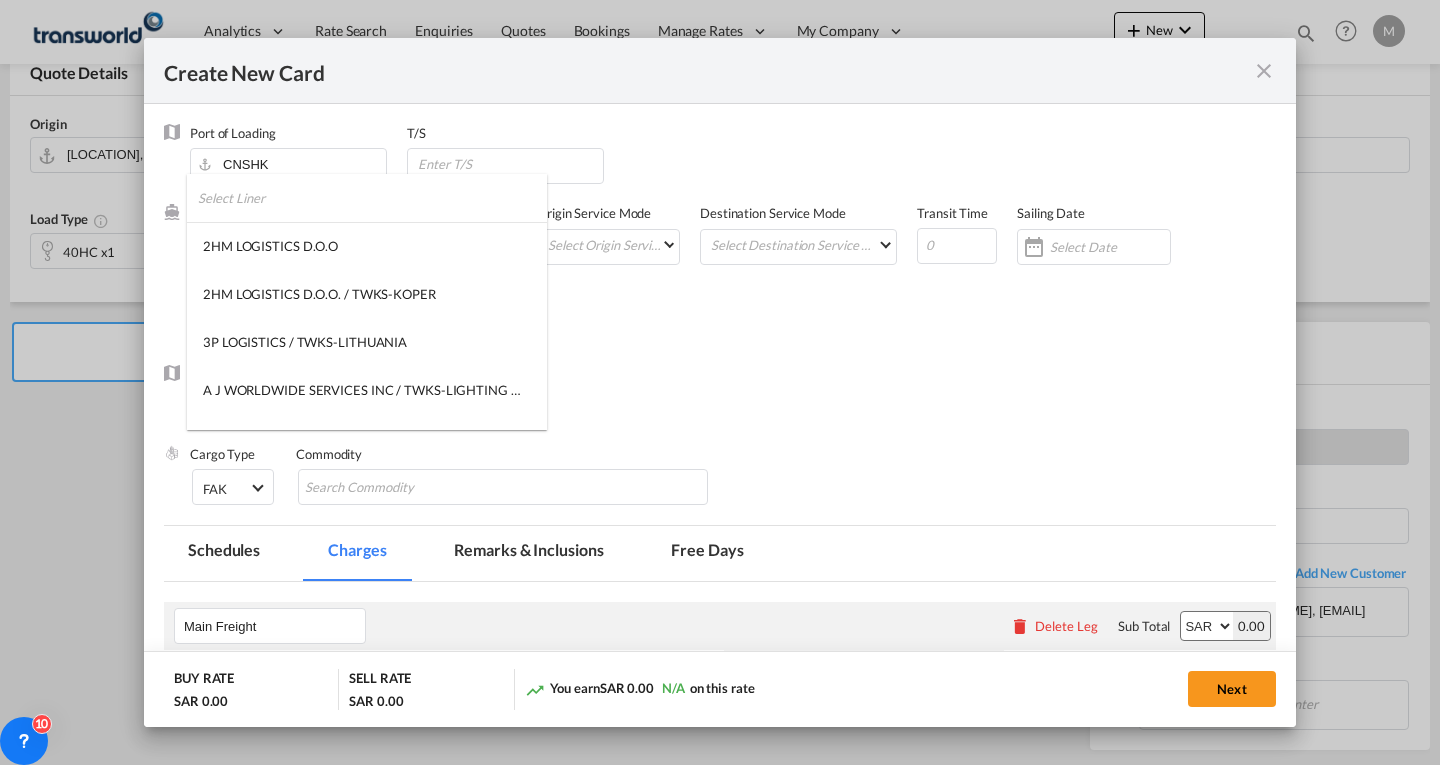 click at bounding box center [372, 198] 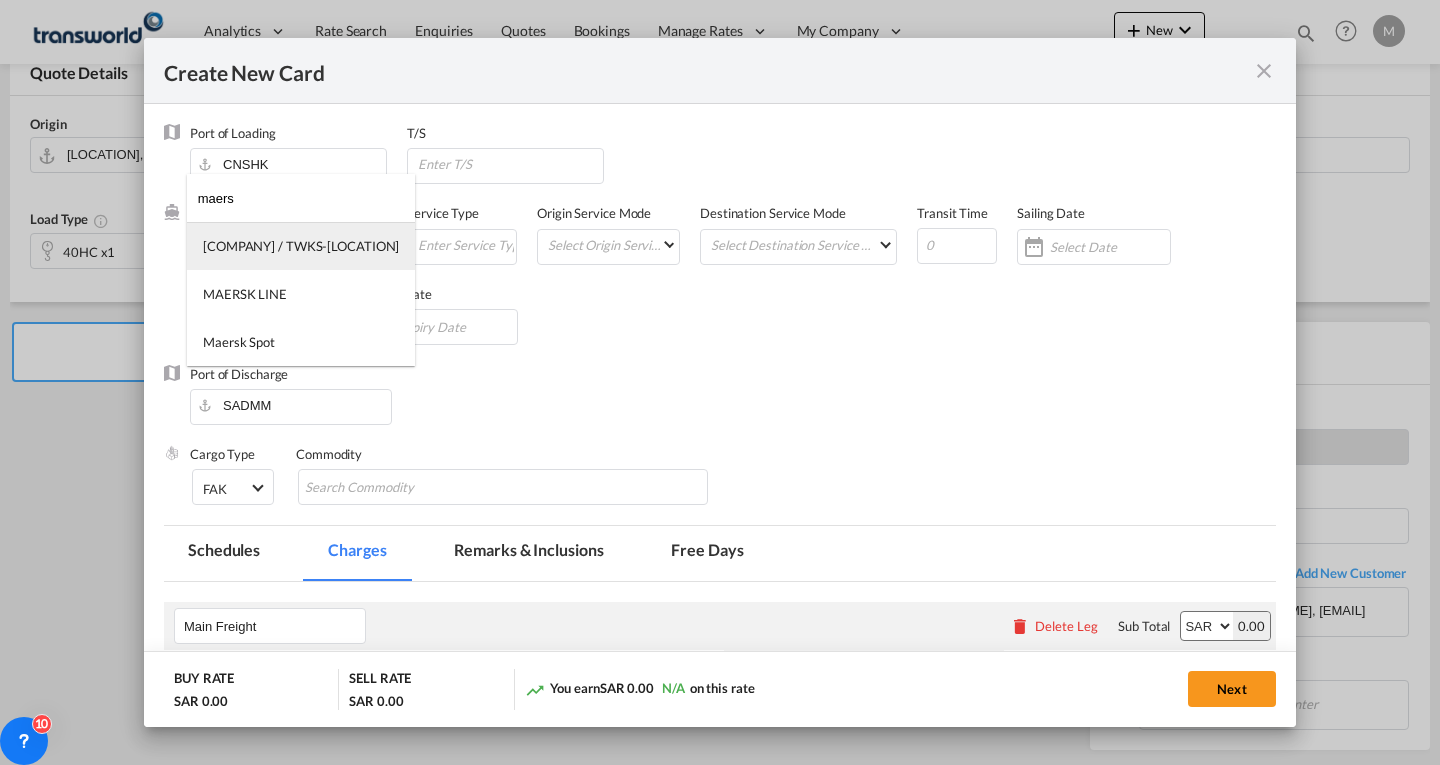 type on "maers" 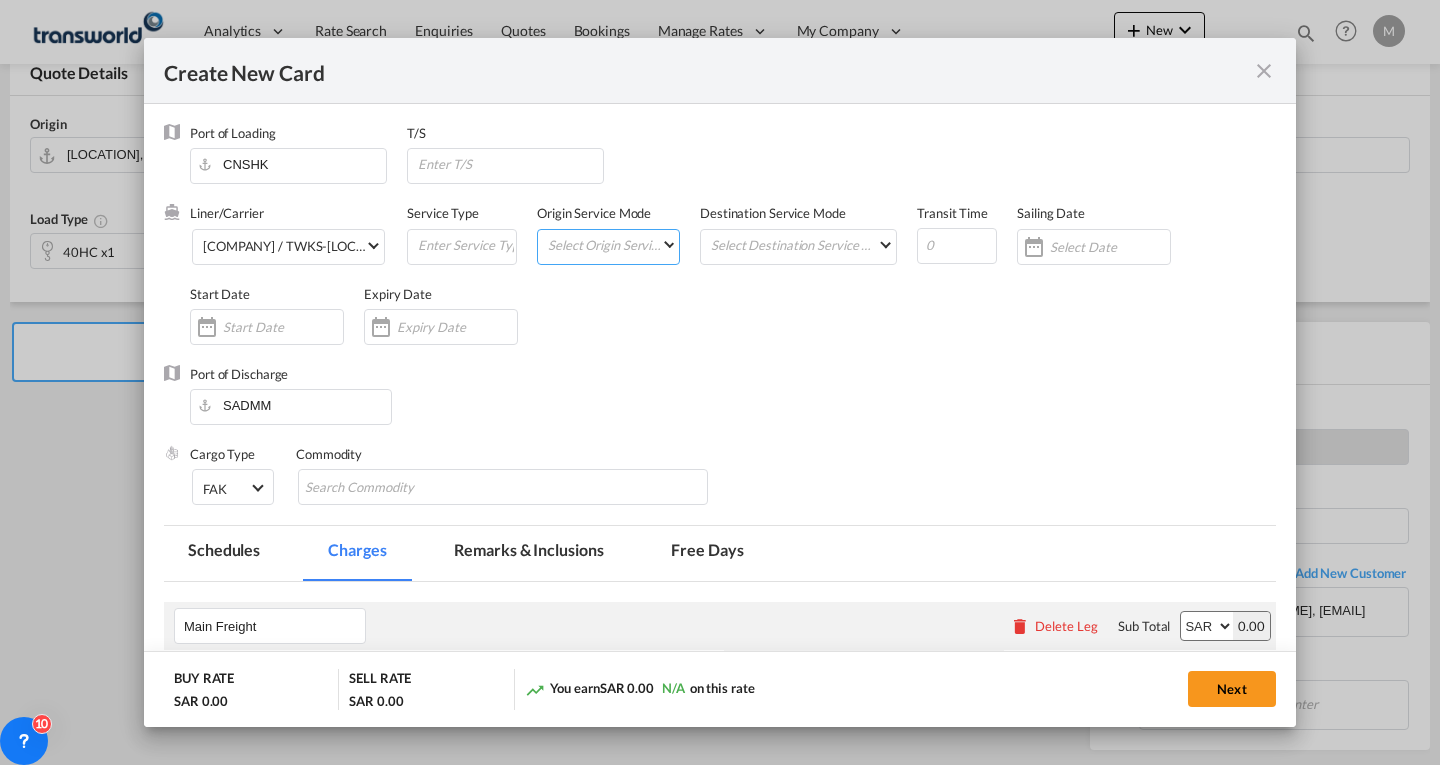 click on "Select Origin Service Mode SD CY" at bounding box center (612, 244) 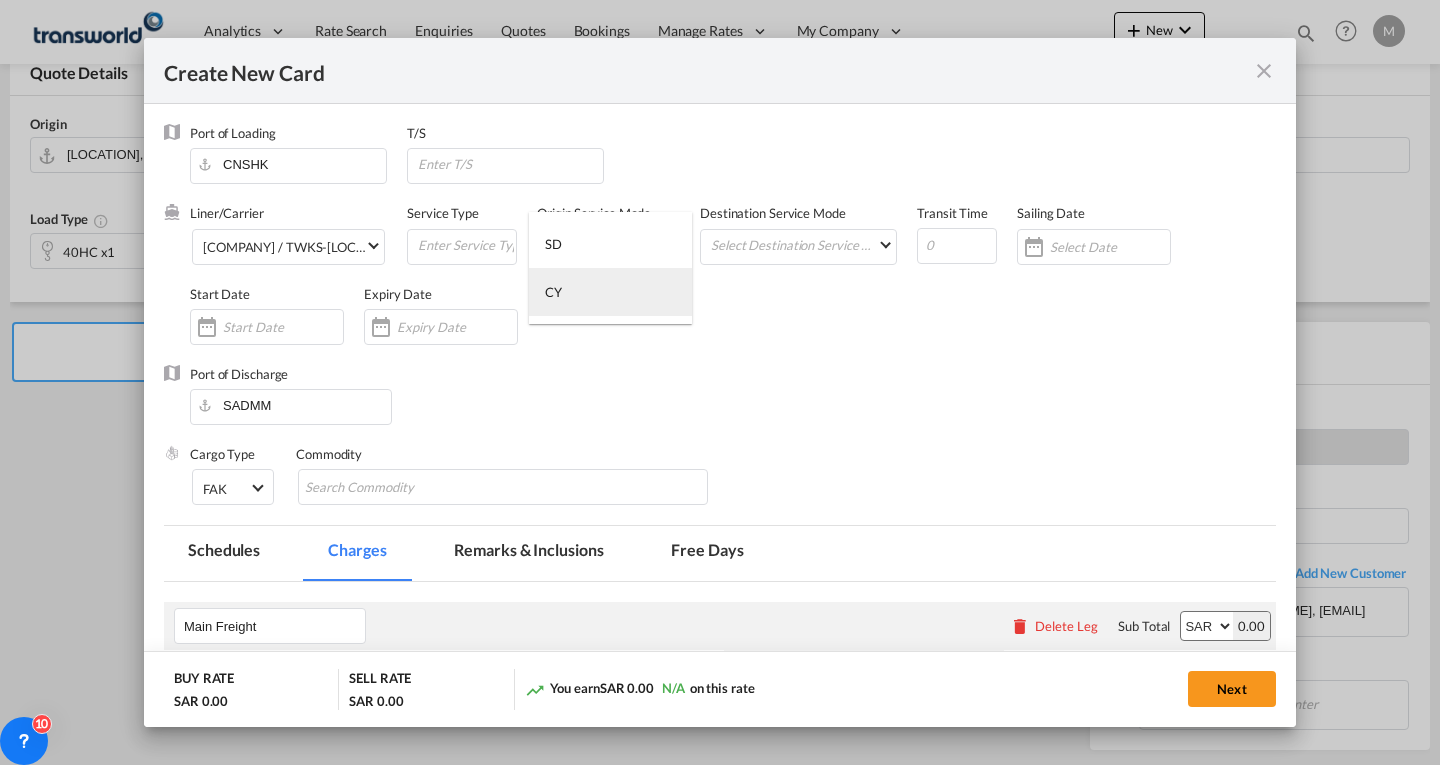 drag, startPoint x: 567, startPoint y: 298, endPoint x: 665, endPoint y: 283, distance: 99.14131 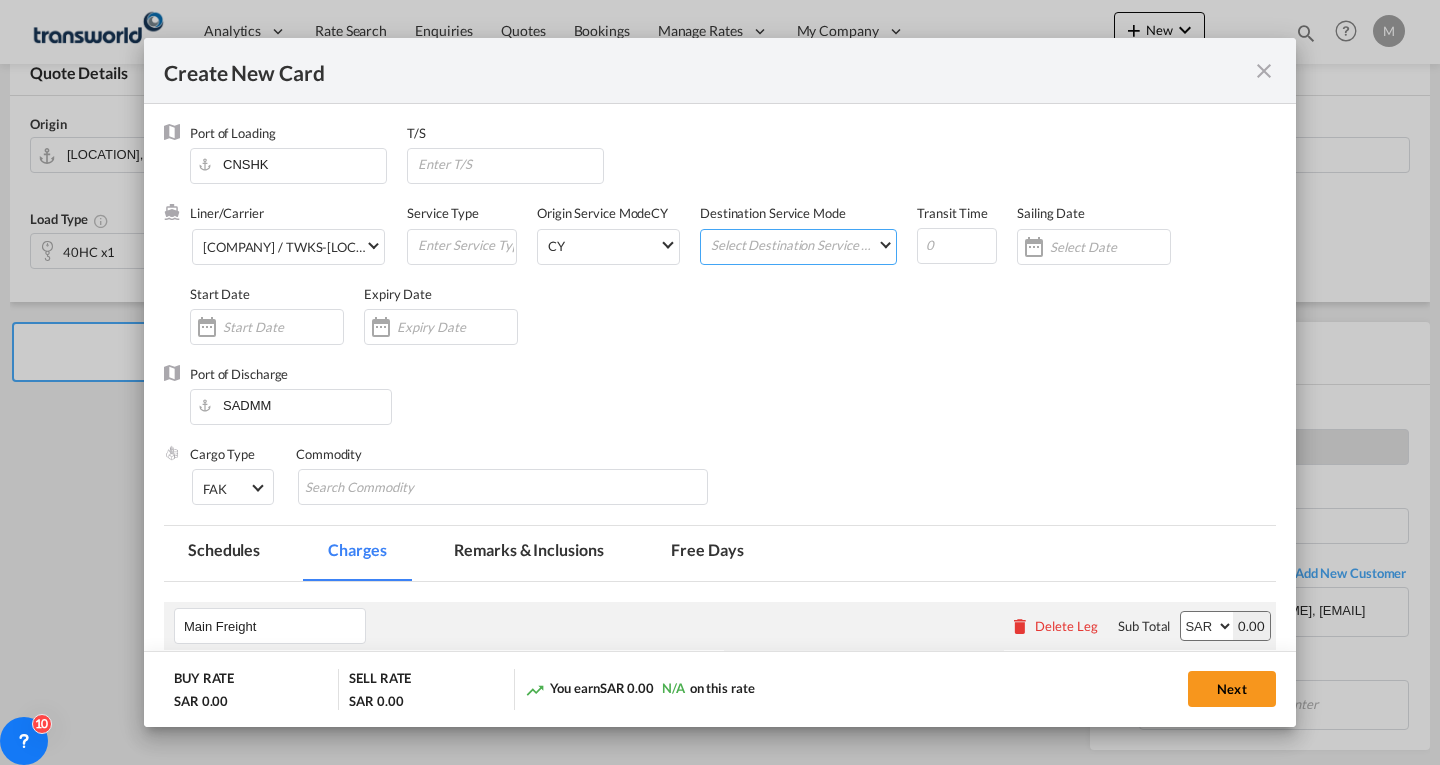 click on "Select Destination Service Mode SD CY" at bounding box center [802, 244] 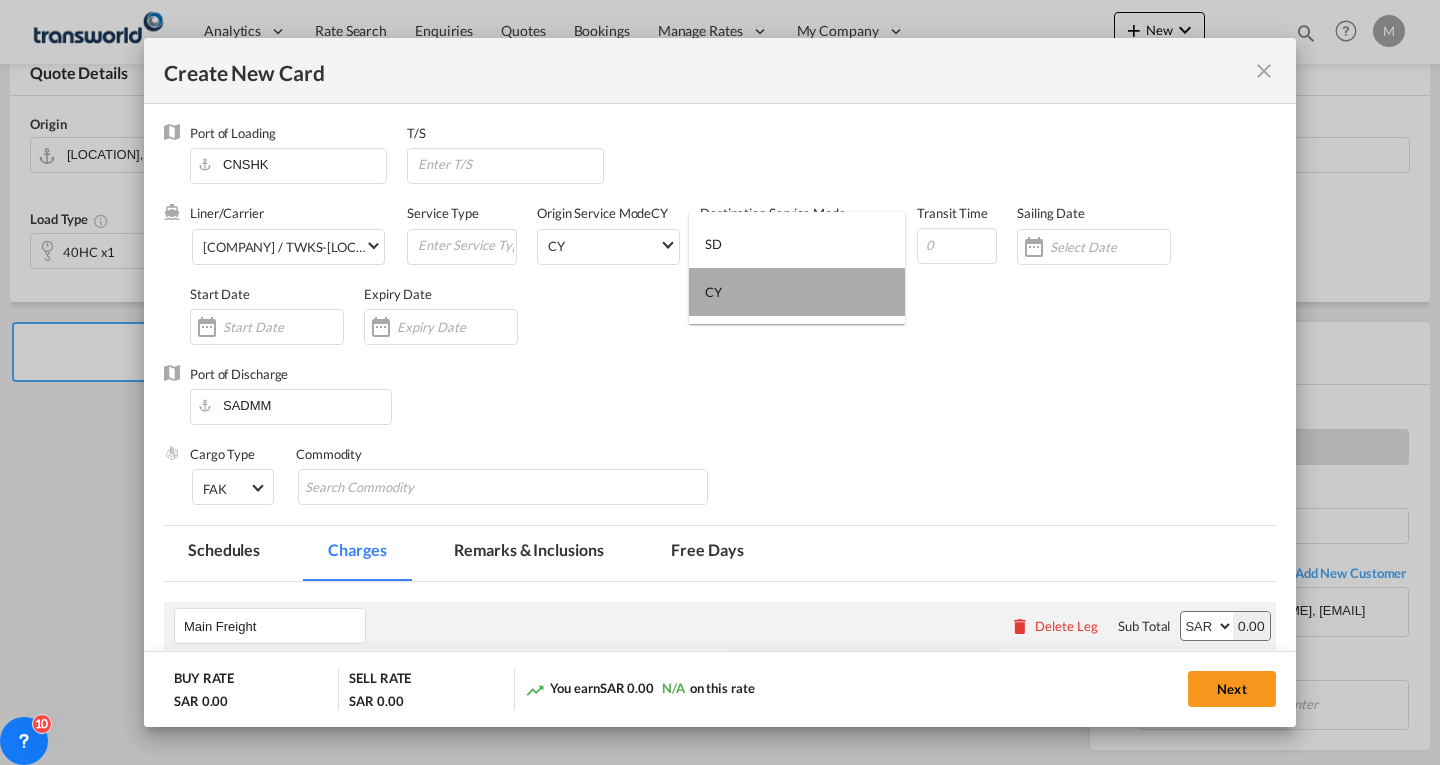 drag, startPoint x: 725, startPoint y: 292, endPoint x: 819, endPoint y: 273, distance: 95.90099 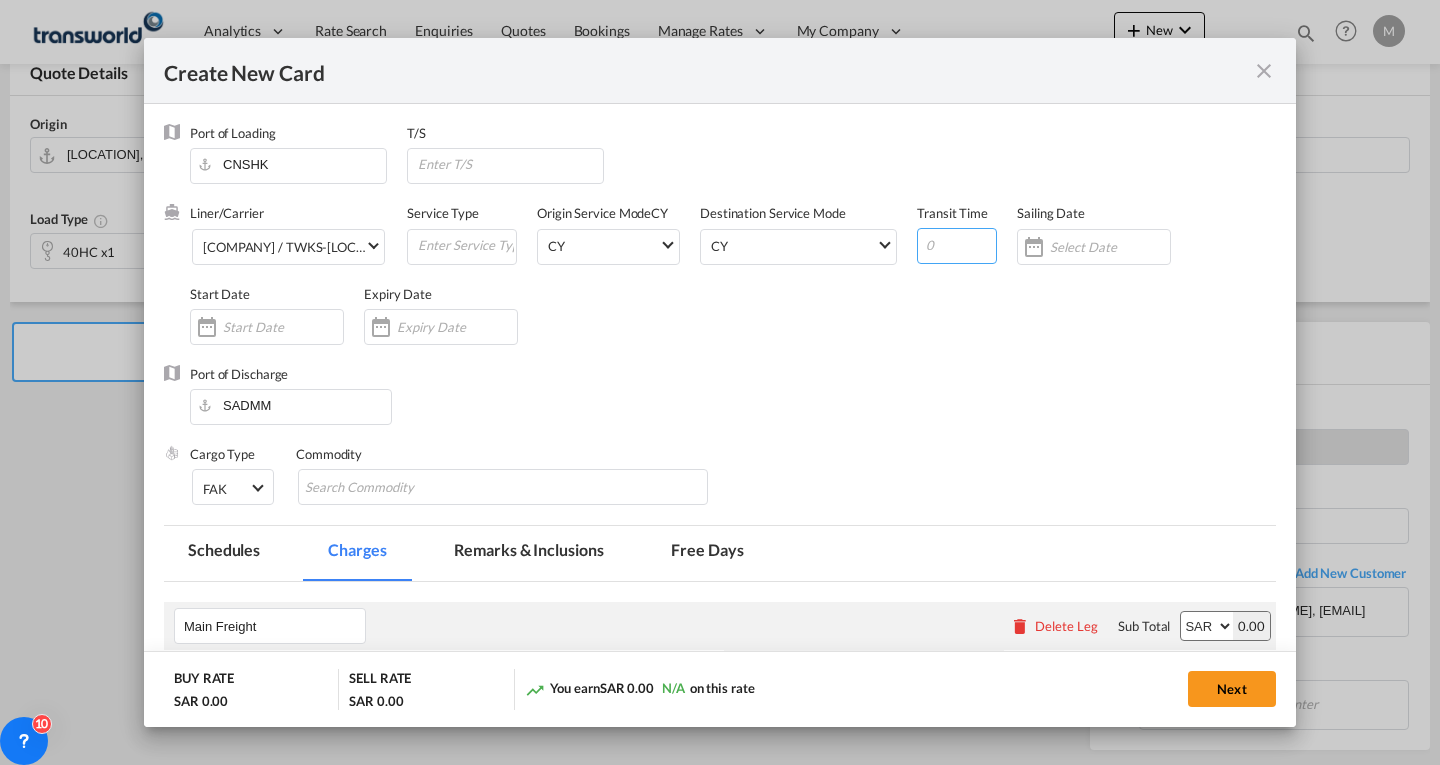 click at bounding box center (957, 246) 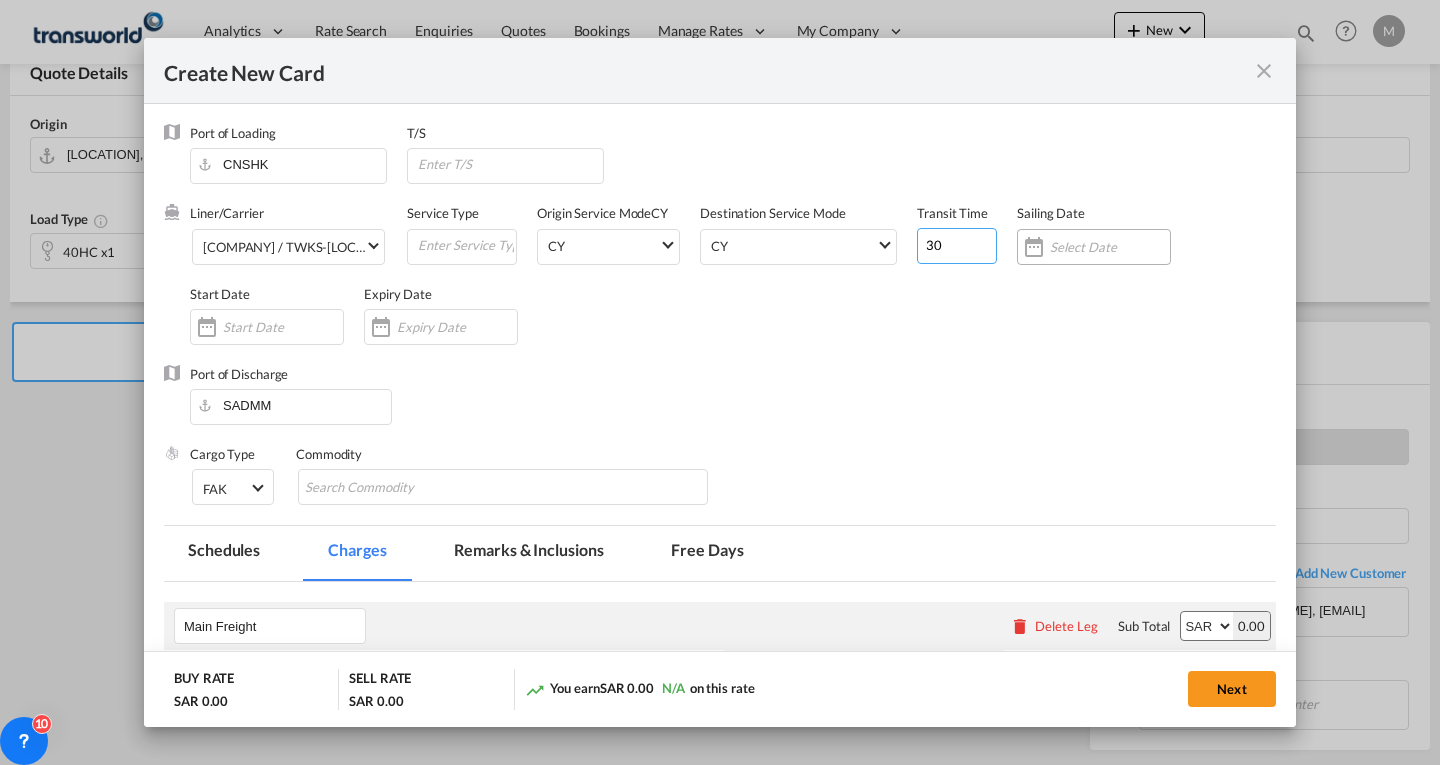 type on "30" 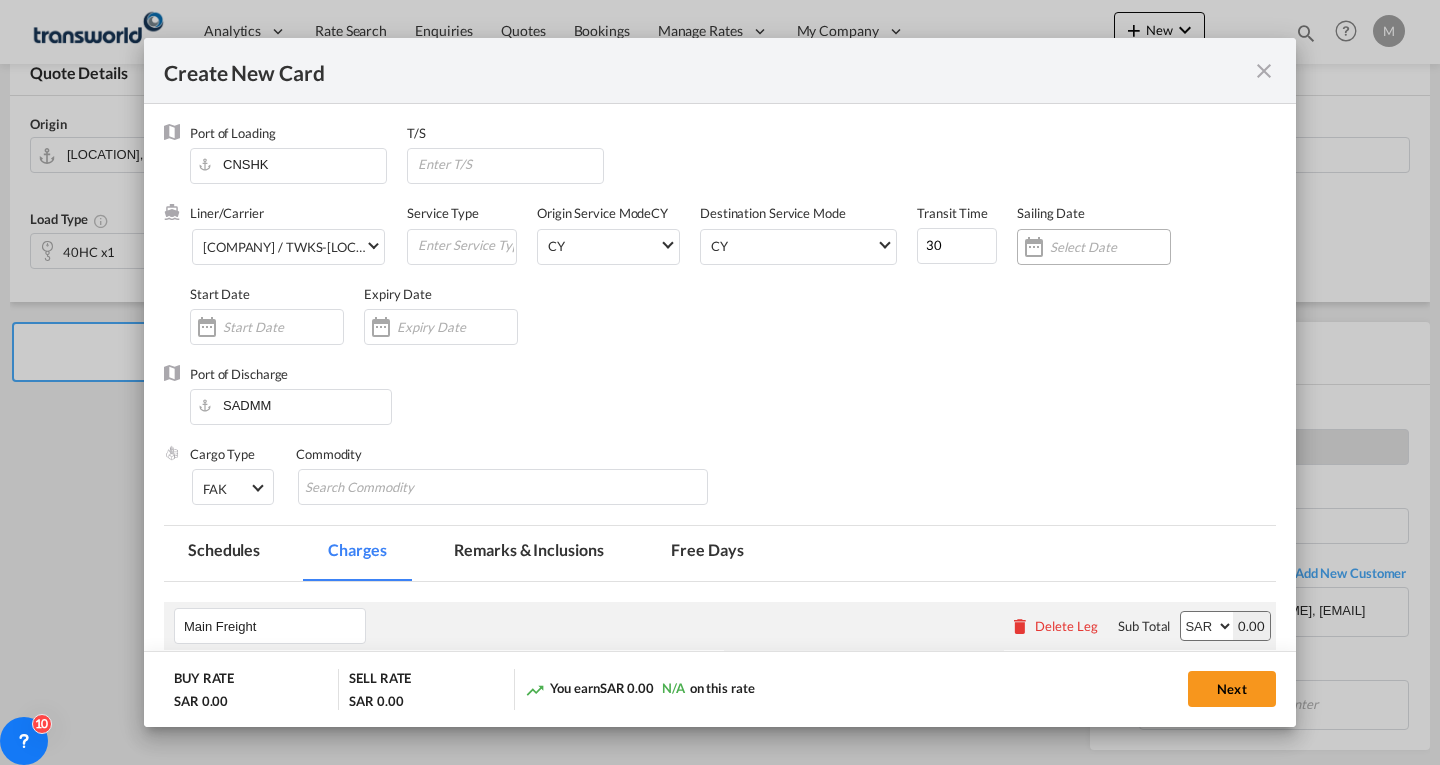 click at bounding box center [1110, 247] 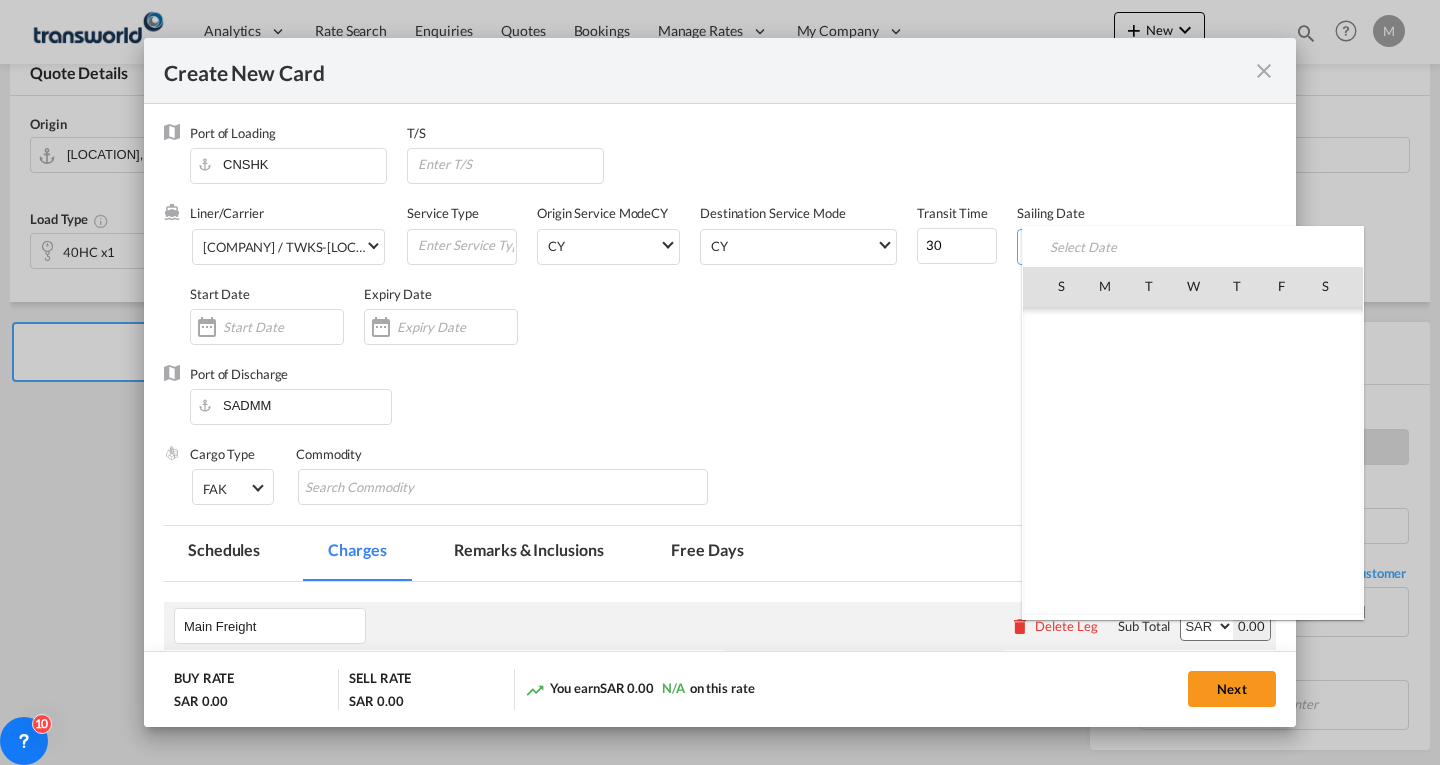 scroll, scrollTop: 462955, scrollLeft: 0, axis: vertical 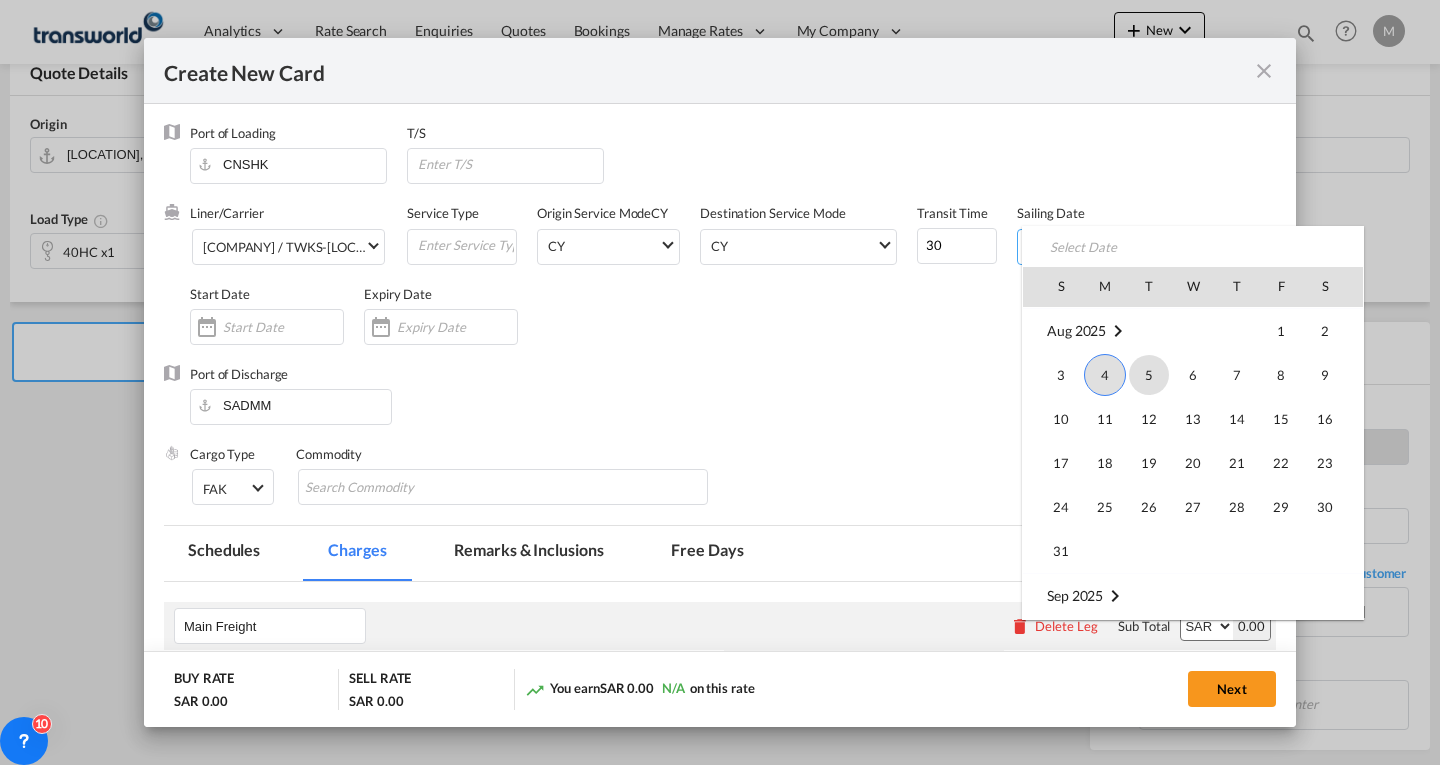 click on "5" at bounding box center (1149, 375) 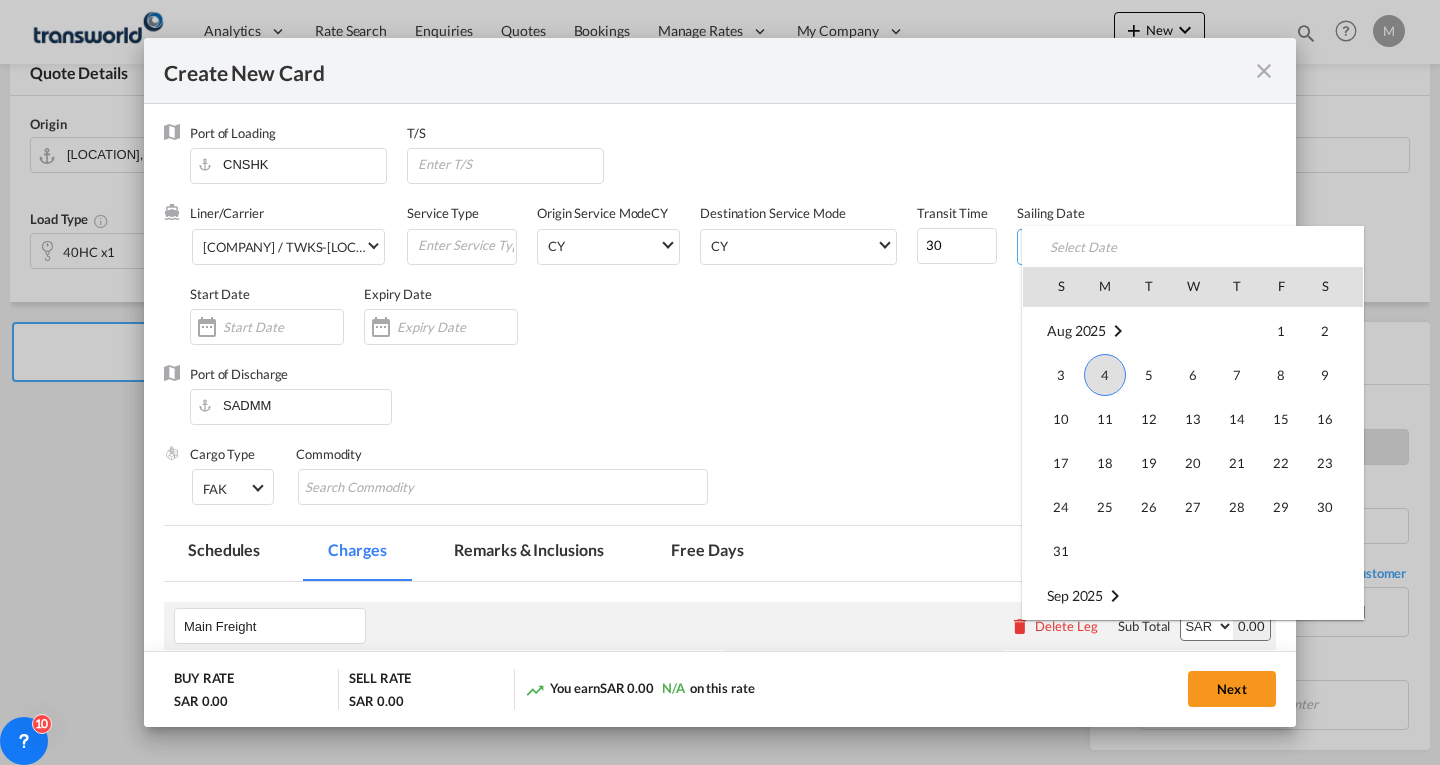 type on "[DAY] [MONTH] [YEAR]" 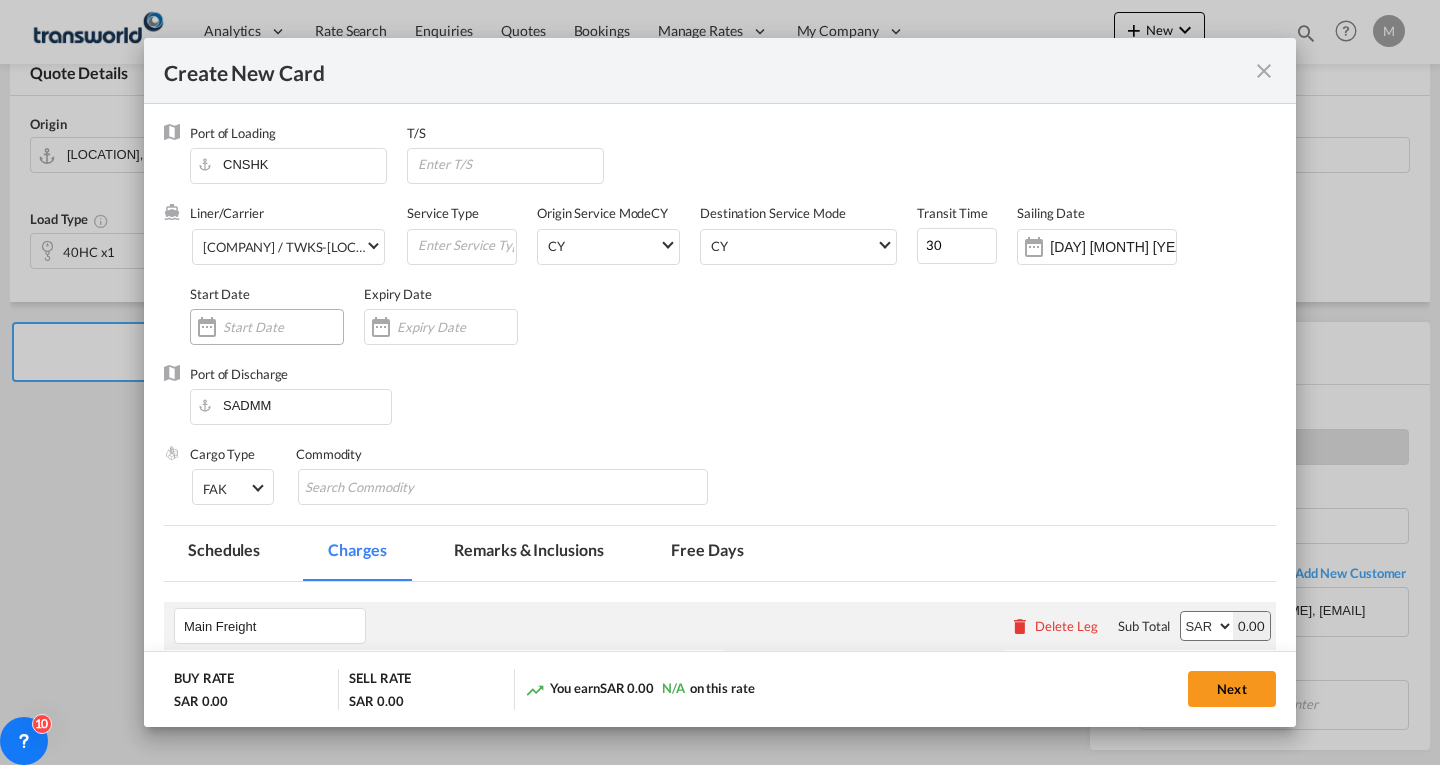 click at bounding box center (283, 327) 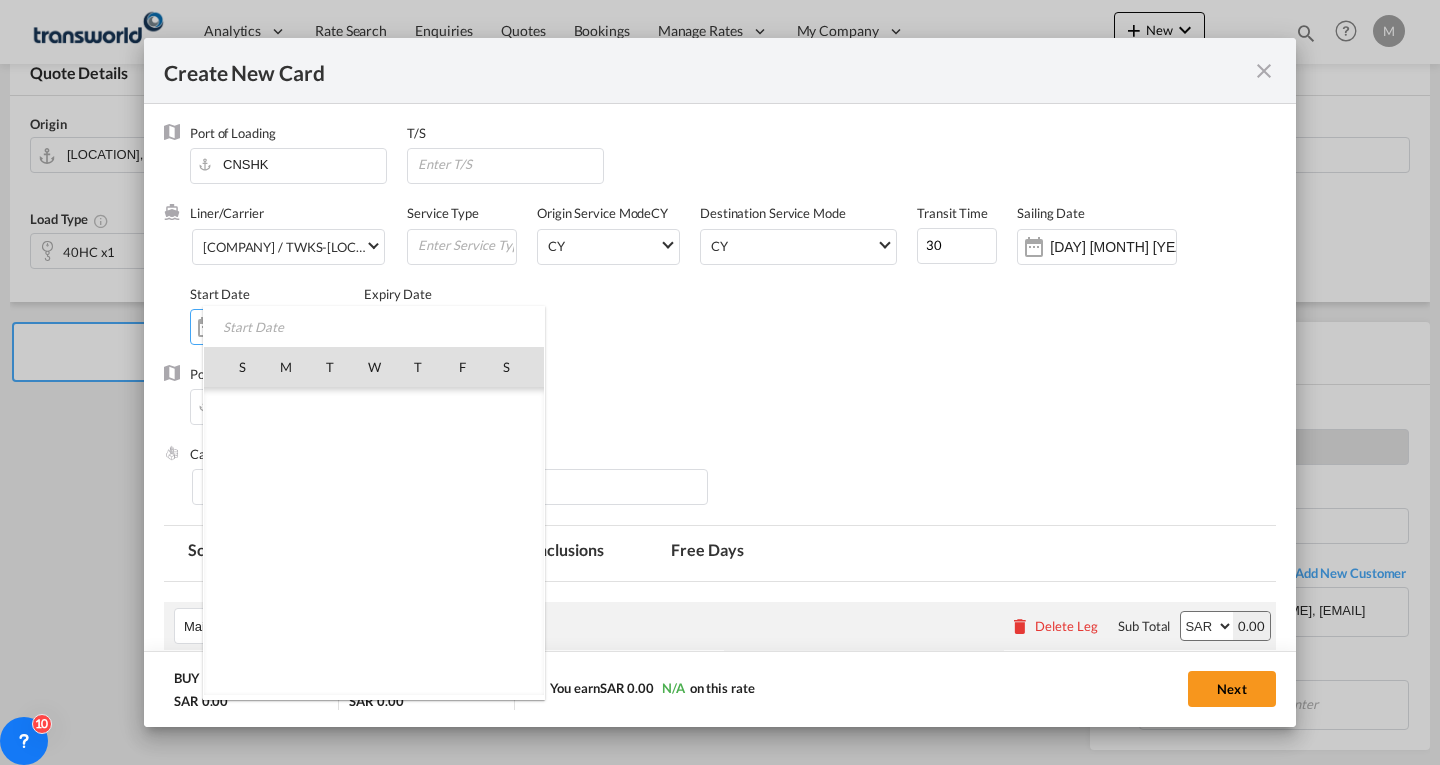 scroll, scrollTop: 462955, scrollLeft: 0, axis: vertical 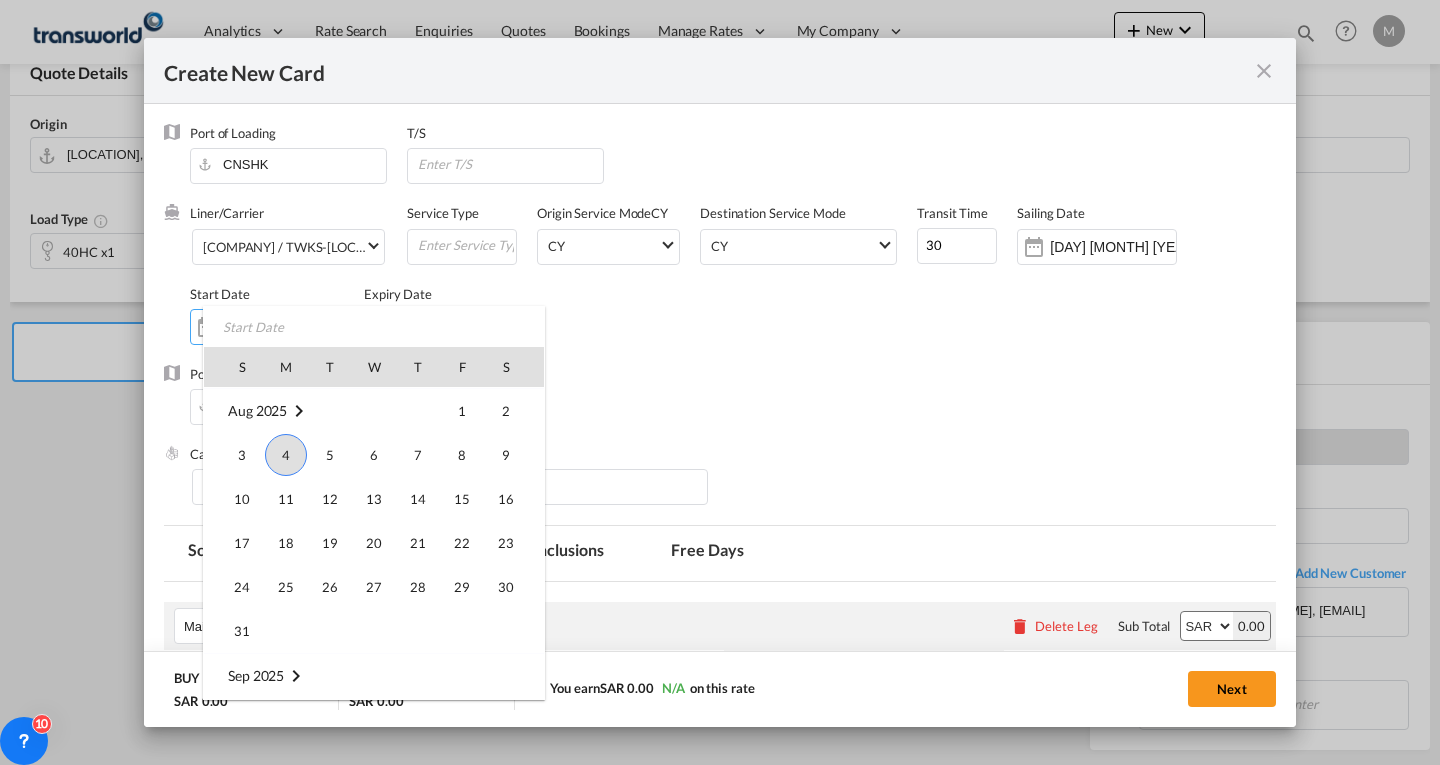 click on "4" at bounding box center (286, 455) 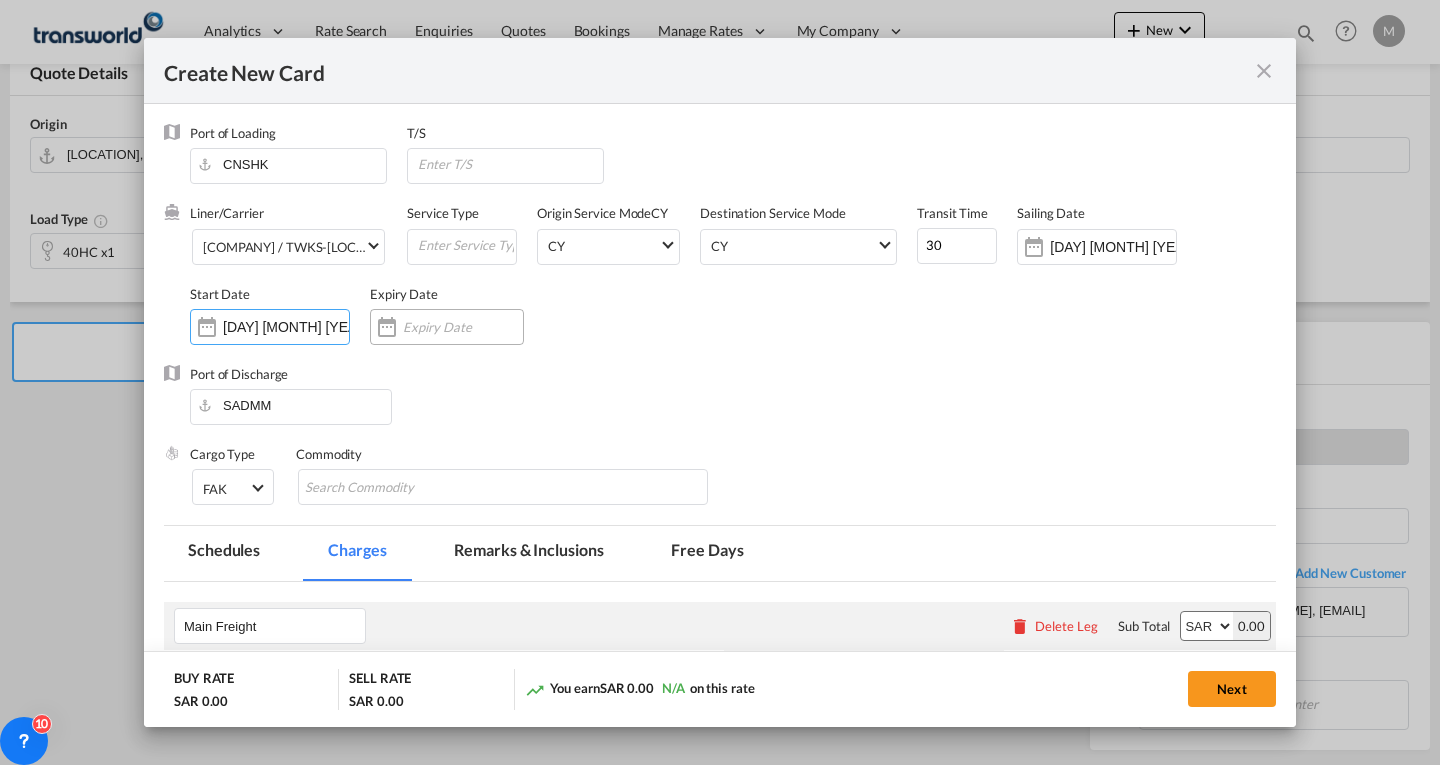 click at bounding box center [447, 327] 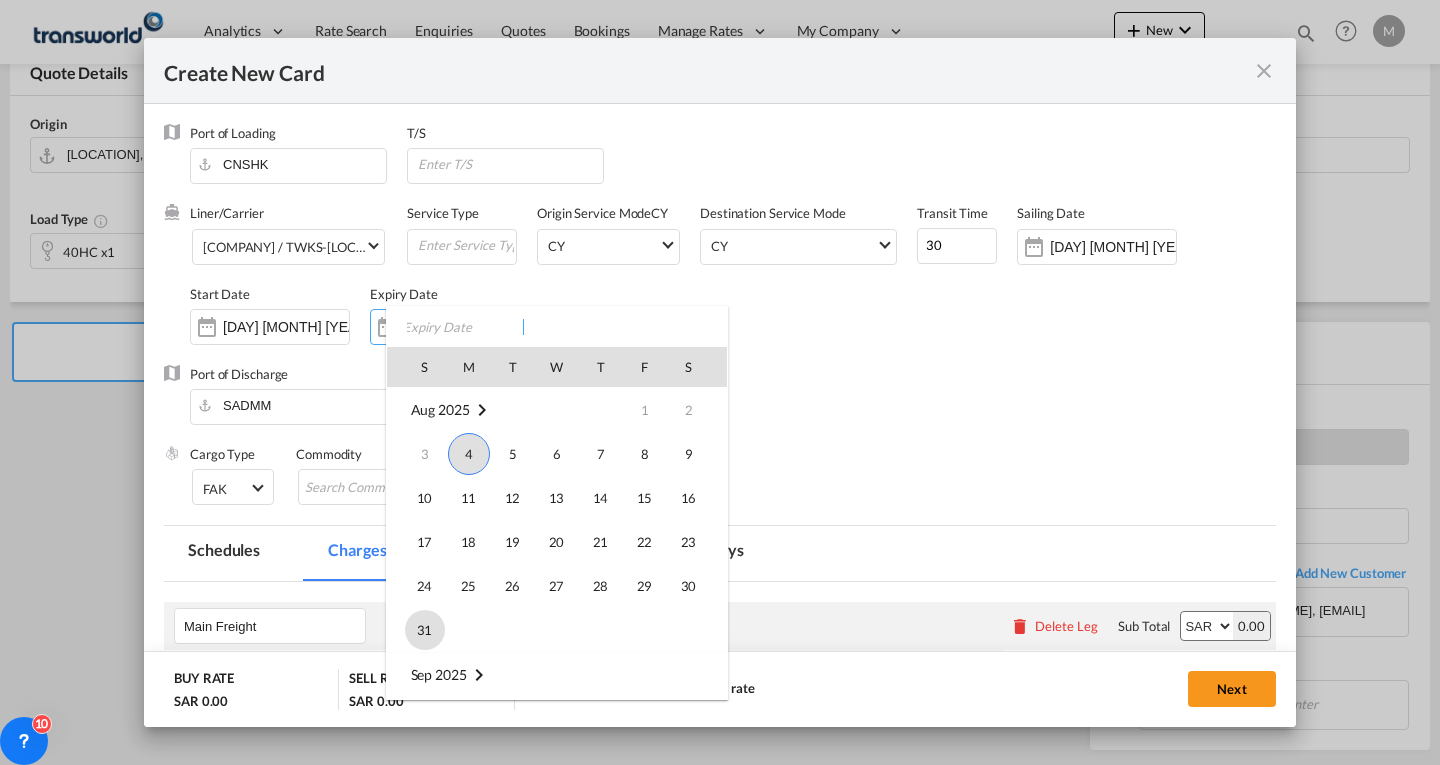 click on "31" at bounding box center [425, 630] 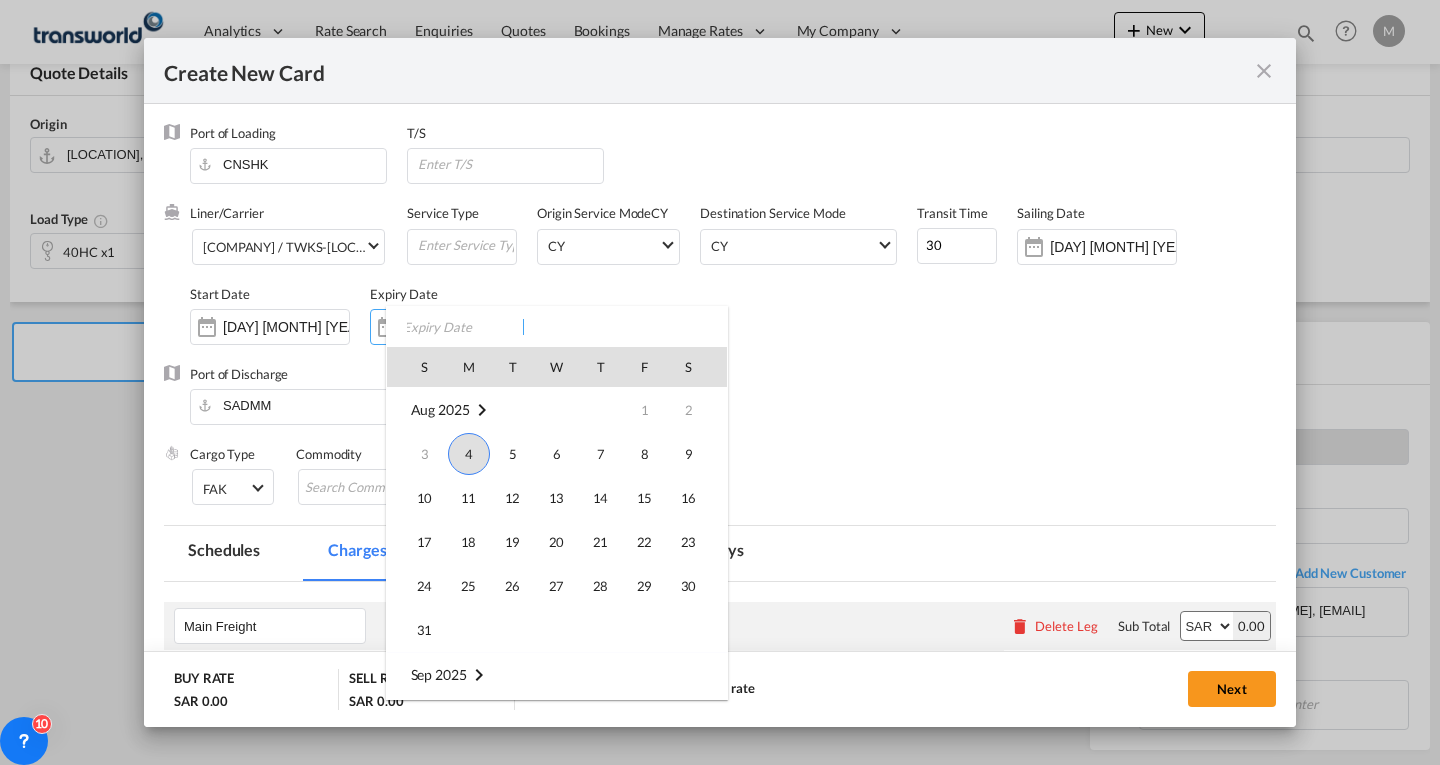 type on "31 Aug 2025" 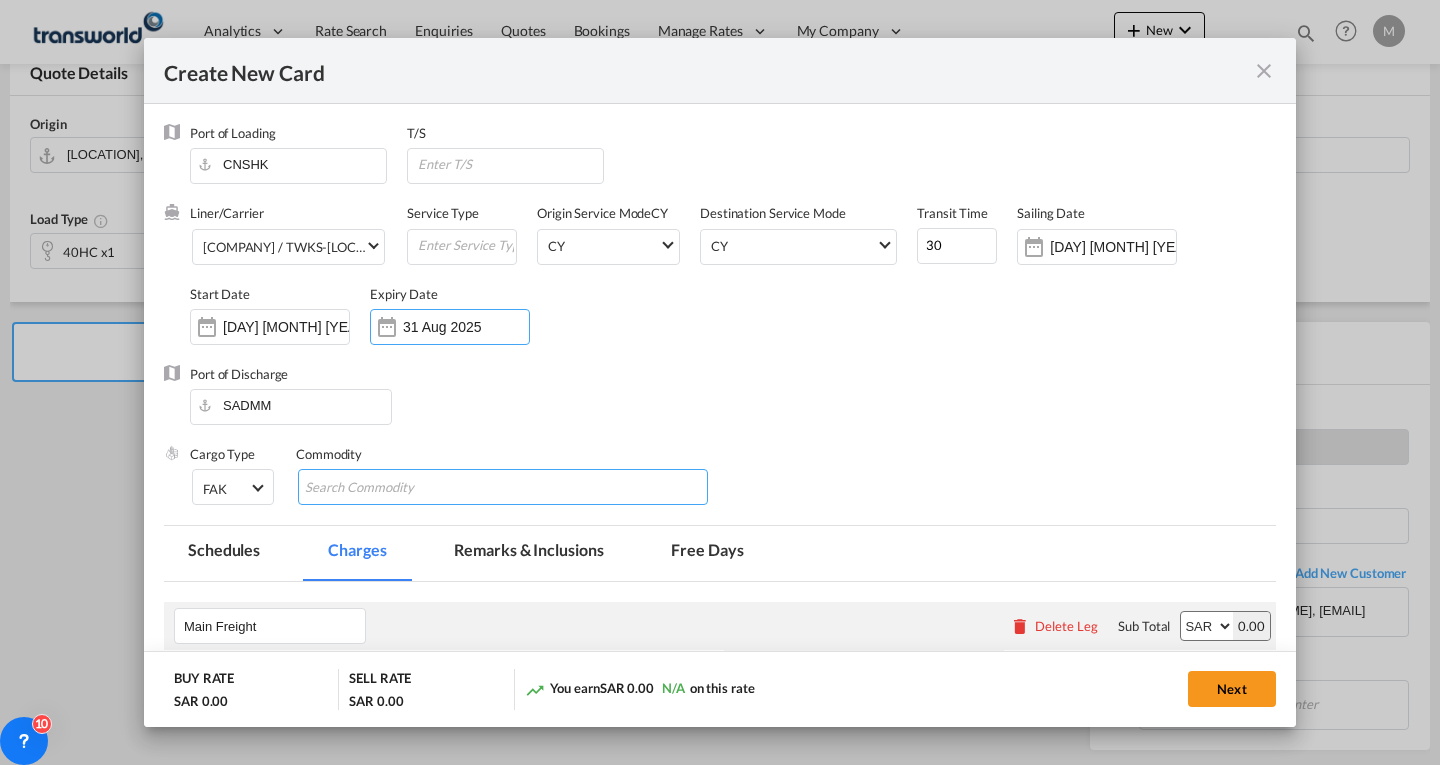 click at bounding box center [396, 488] 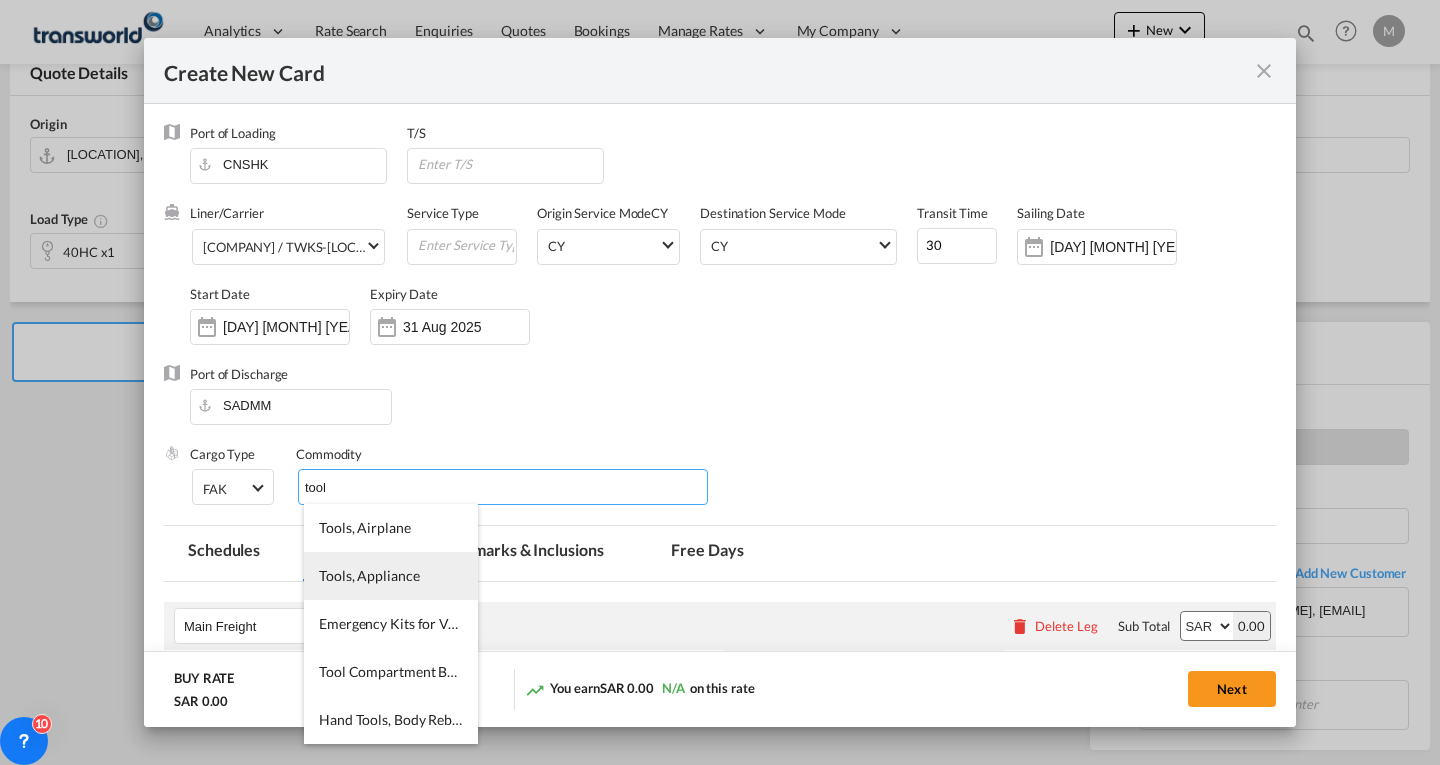type on "tool" 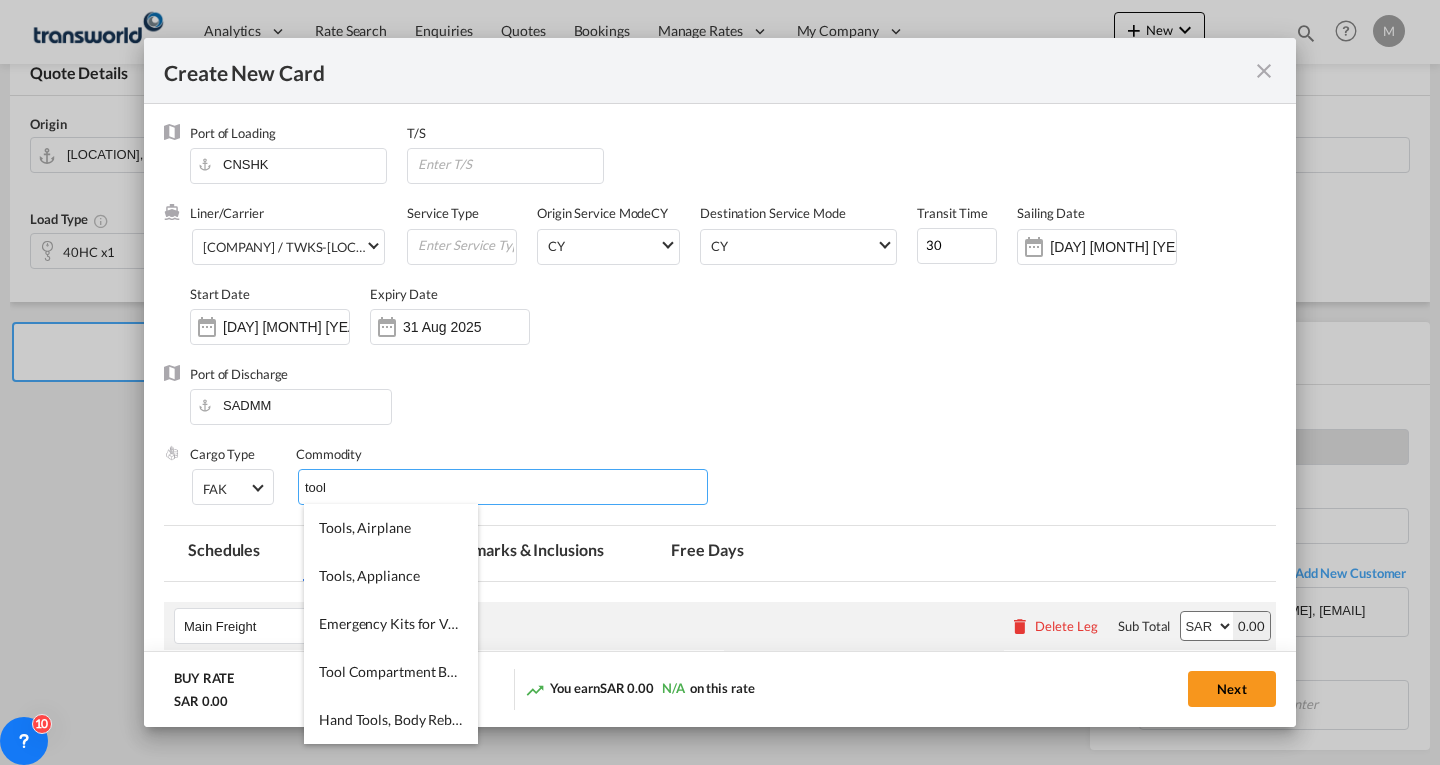 type 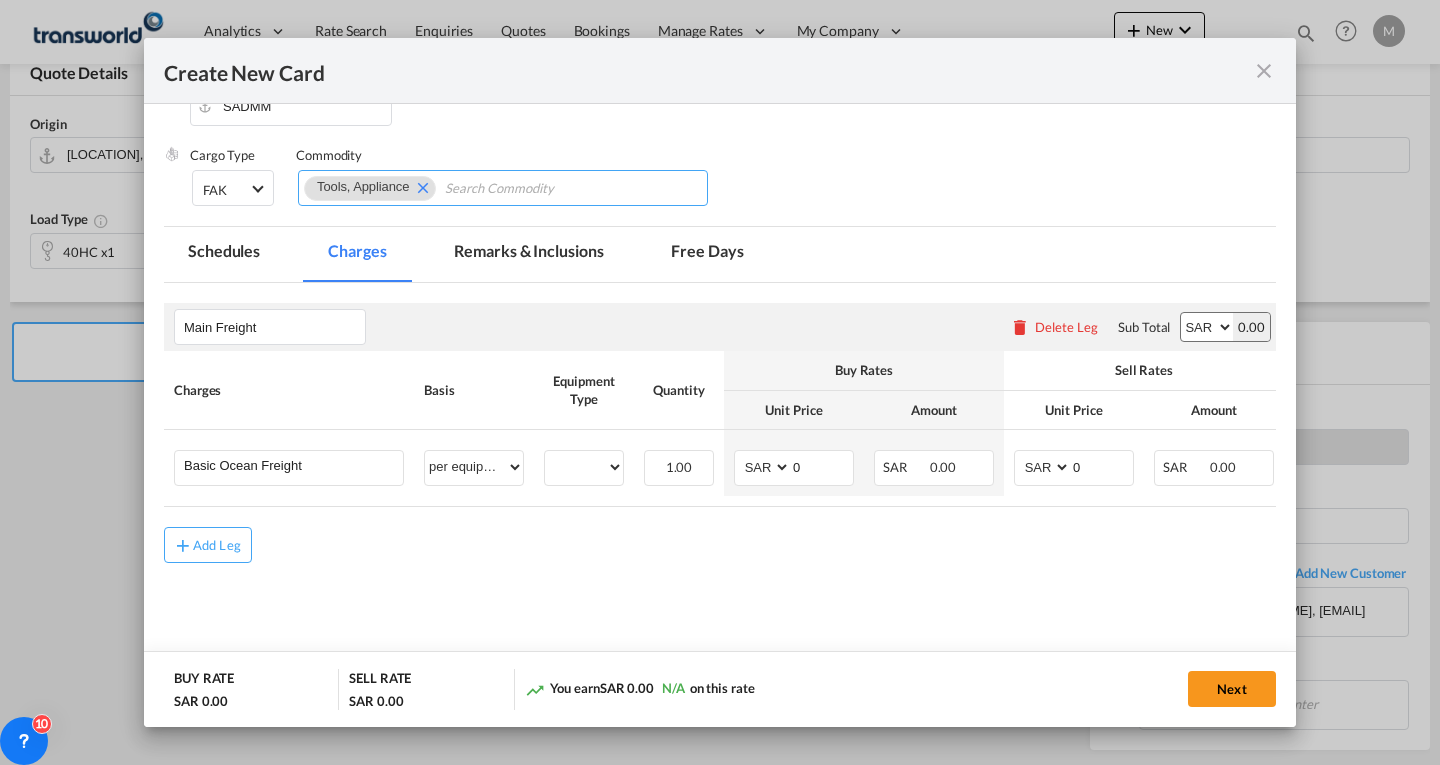 scroll, scrollTop: 300, scrollLeft: 0, axis: vertical 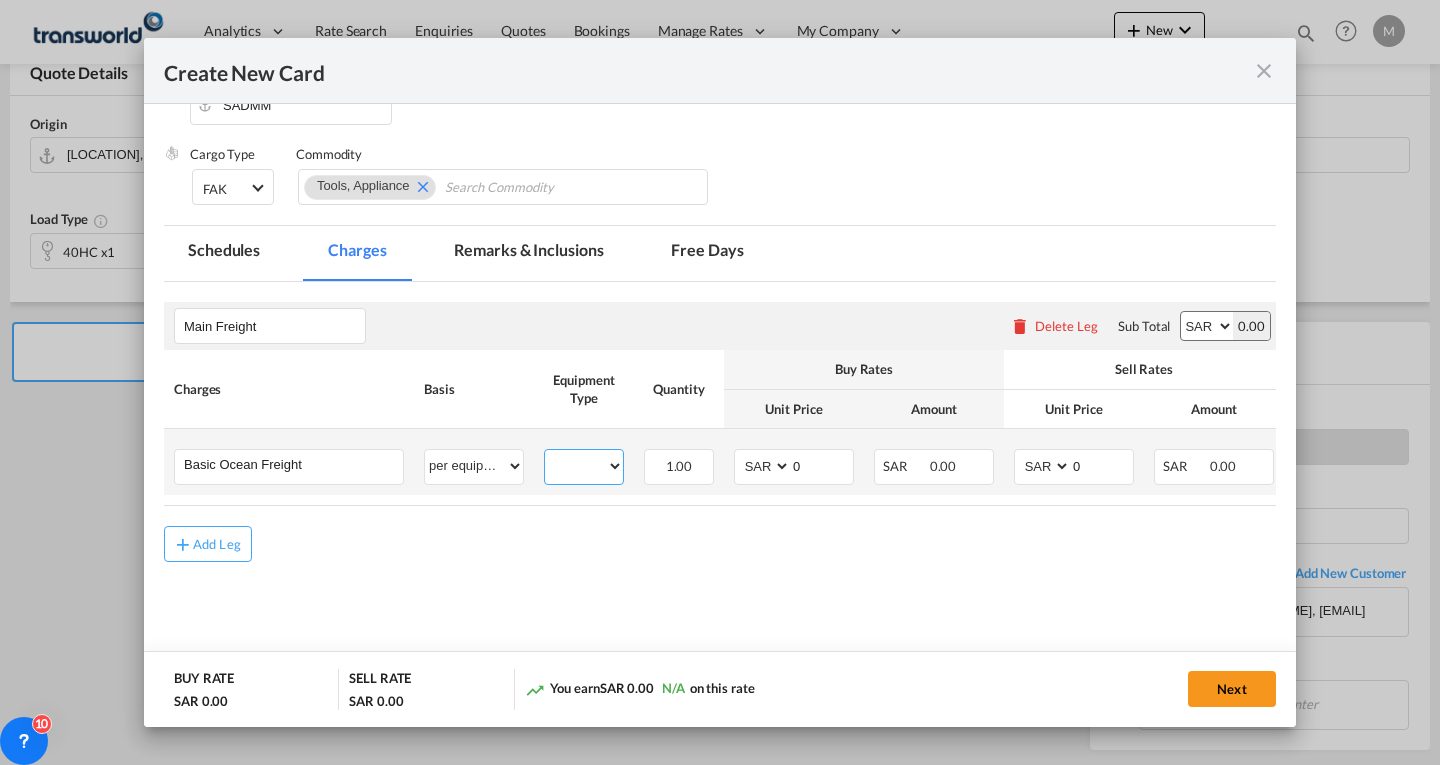 click on "40HC" at bounding box center [584, 466] 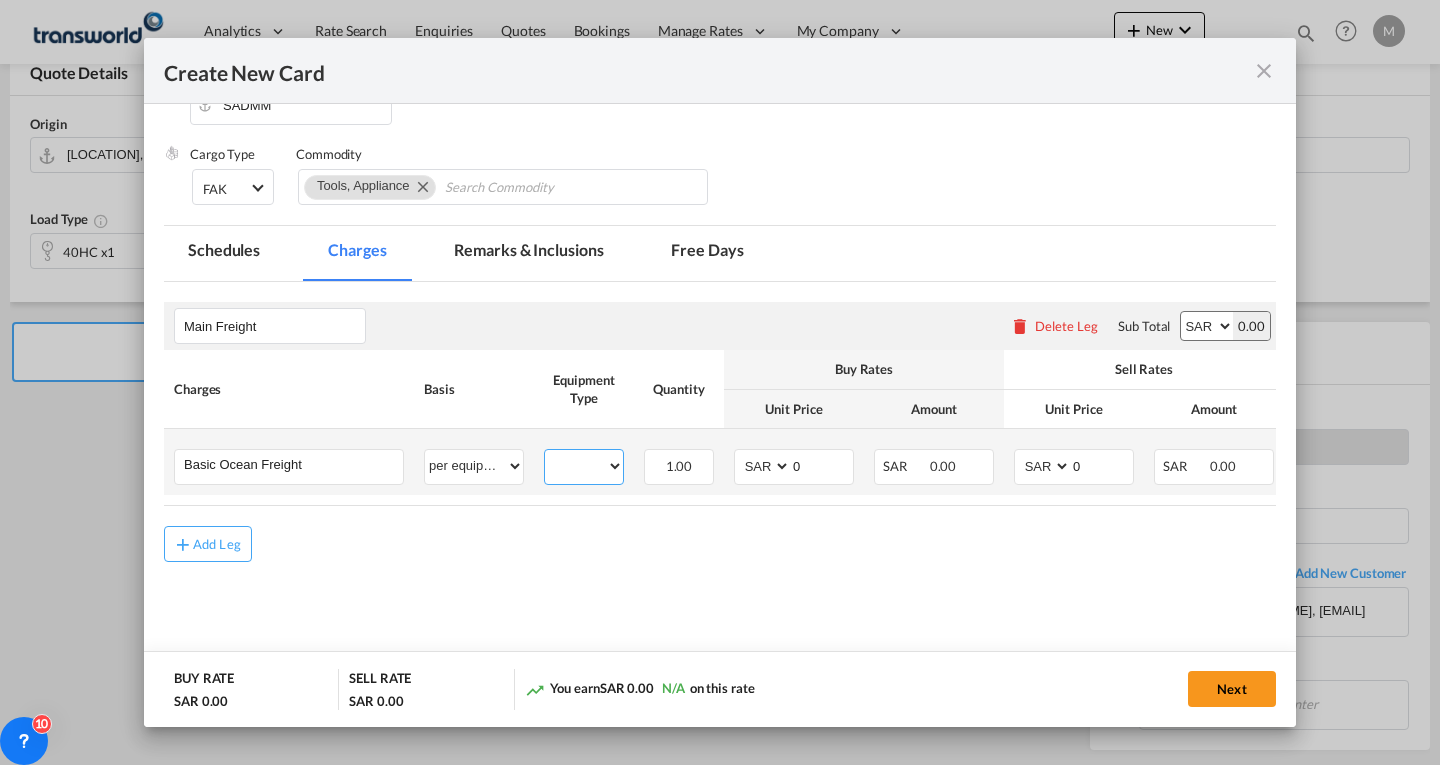 select on "40HC" 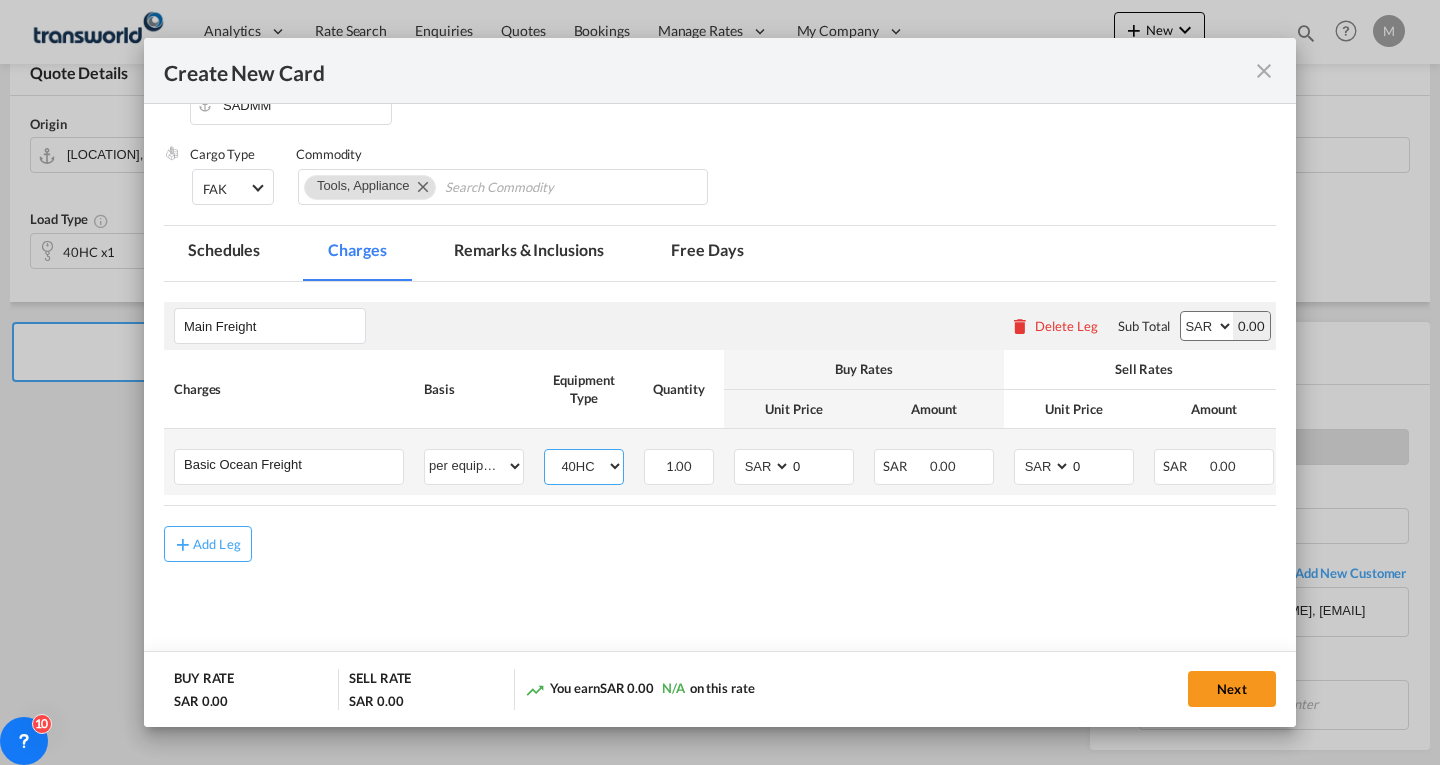 click on "40HC" at bounding box center (584, 466) 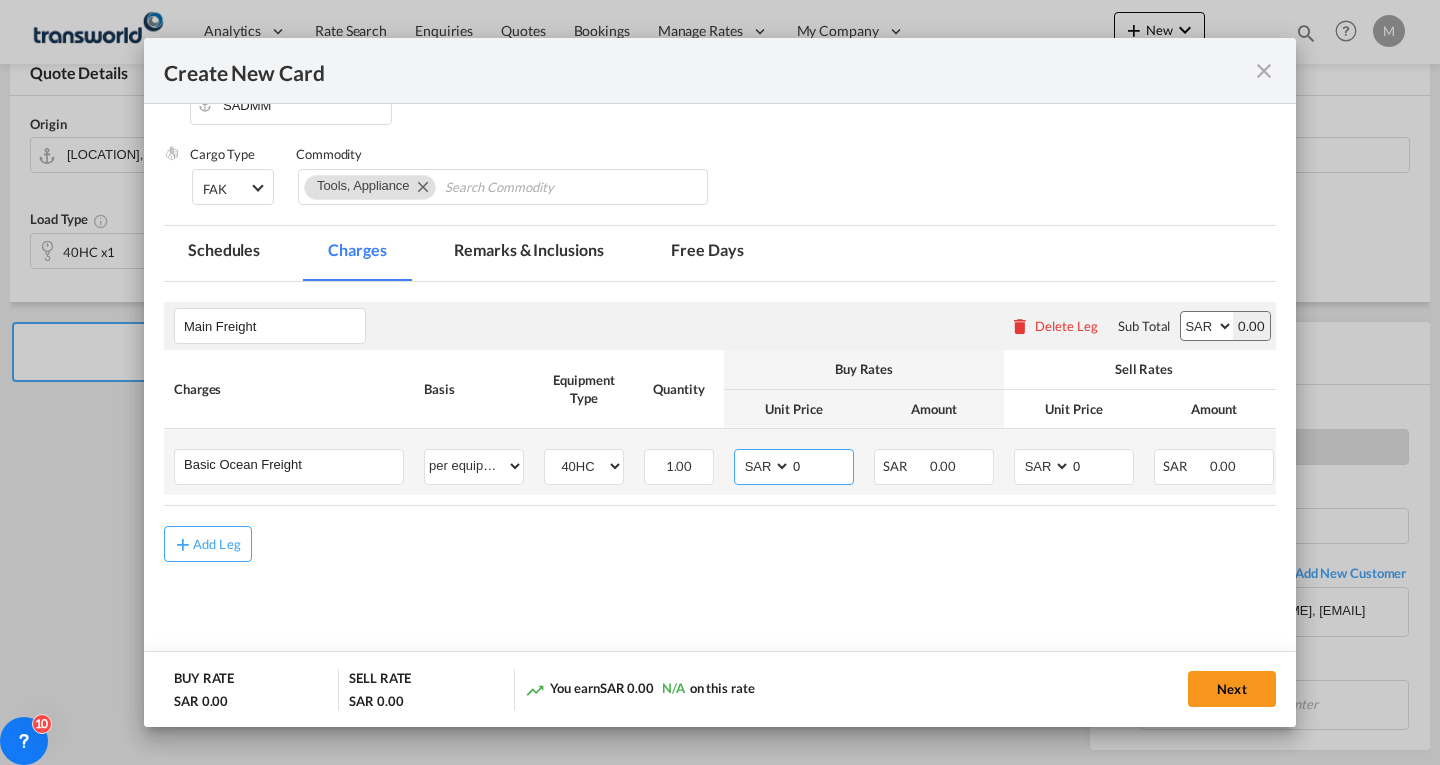 click on "AED AFN ALL AMD ANG AOA ARS AUD AWG AZN BAM BBD BDT BGN BHD BIF BMD BND BOB BRL BSD BTN BWP BYN BZD CAD CDF CHF CLP CNY COP CRC CUC CUP CVE CZK DJF DKK DOP DZD EGP ERN ETB EUR FJD FKP FOK GBP GEL GGP GHS GIP GMD GNF GTQ GYD HKD HNL HRK HTG HUF IDR ILS IMP INR IQD IRR ISK JMD JOD JPY KES KGS KHR KID KMF KRW KWD KYD KZT LAK LBP LKR LRD LSL LYD MAD MDL MGA MKD MMK MNT MOP MRU MUR MVR MWK MXN MYR MZN NAD NGN NIO NOK NPR NZD OMR PAB PEN PGK PHP PKR PLN PYG QAR RON RSD RUB RWF SAR SBD SCR SDG SEK SGD SHP SLL SOS SRD SSP STN SYP SZL THB TJS TMT TND TOP TRY TTD TVD TWD TZS UAH UGX USD UYU UZS VES VND VUV WST XAF XCD XDR XOF XPF YER ZAR ZMW" at bounding box center (764, 466) 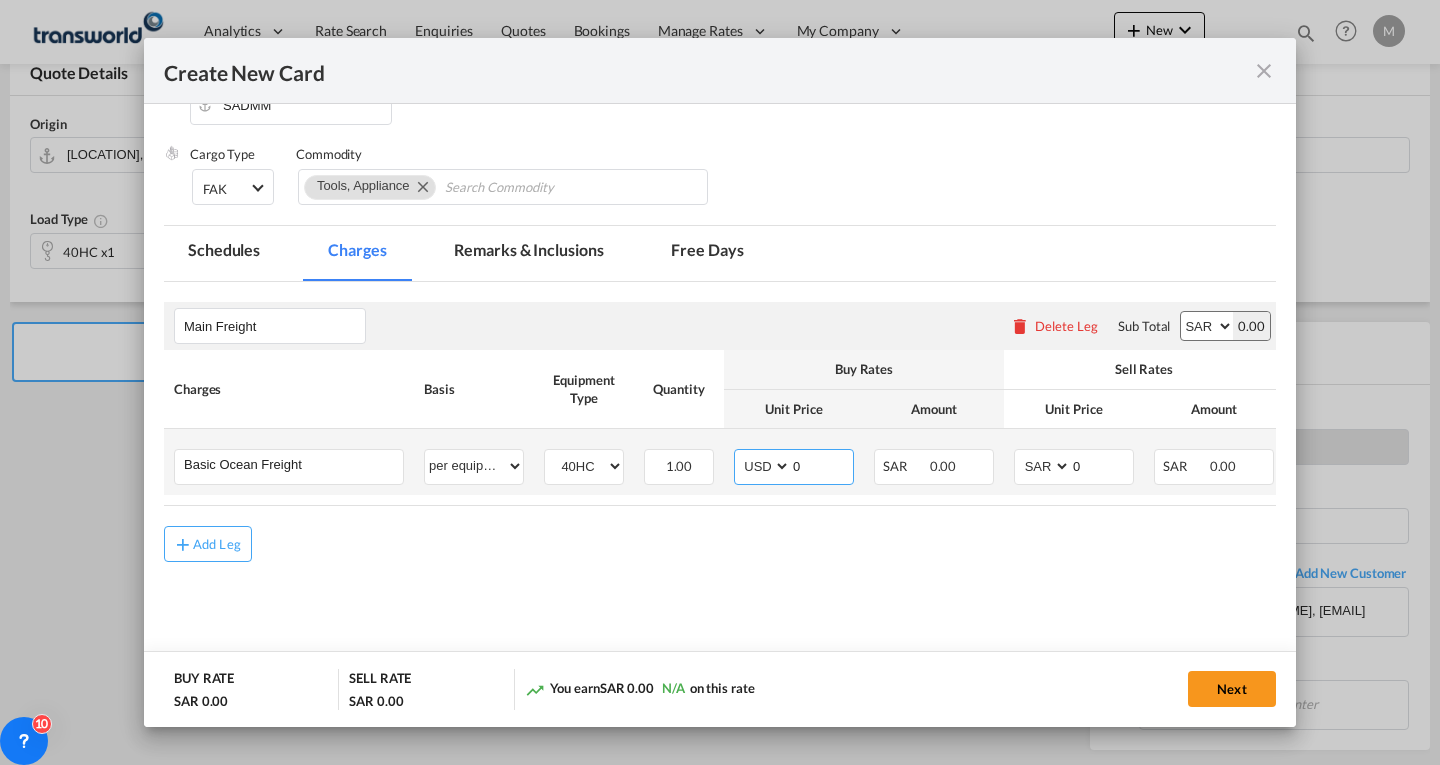 click on "AED AFN ALL AMD ANG AOA ARS AUD AWG AZN BAM BBD BDT BGN BHD BIF BMD BND BOB BRL BSD BTN BWP BYN BZD CAD CDF CHF CLP CNY COP CRC CUC CUP CVE CZK DJF DKK DOP DZD EGP ERN ETB EUR FJD FKP FOK GBP GEL GGP GHS GIP GMD GNF GTQ GYD HKD HNL HRK HTG HUF IDR ILS IMP INR IQD IRR ISK JMD JOD JPY KES KGS KHR KID KMF KRW KWD KYD KZT LAK LBP LKR LRD LSL LYD MAD MDL MGA MKD MMK MNT MOP MRU MUR MVR MWK MXN MYR MZN NAD NGN NIO NOK NPR NZD OMR PAB PEN PGK PHP PKR PLN PYG QAR RON RSD RUB RWF SAR SBD SCR SDG SEK SGD SHP SLL SOS SRD SSP STN SYP SZL THB TJS TMT TND TOP TRY TTD TVD TWD TZS UAH UGX USD UYU UZS VES VND VUV WST XAF XCD XDR XOF XPF YER ZAR ZMW" at bounding box center (764, 466) 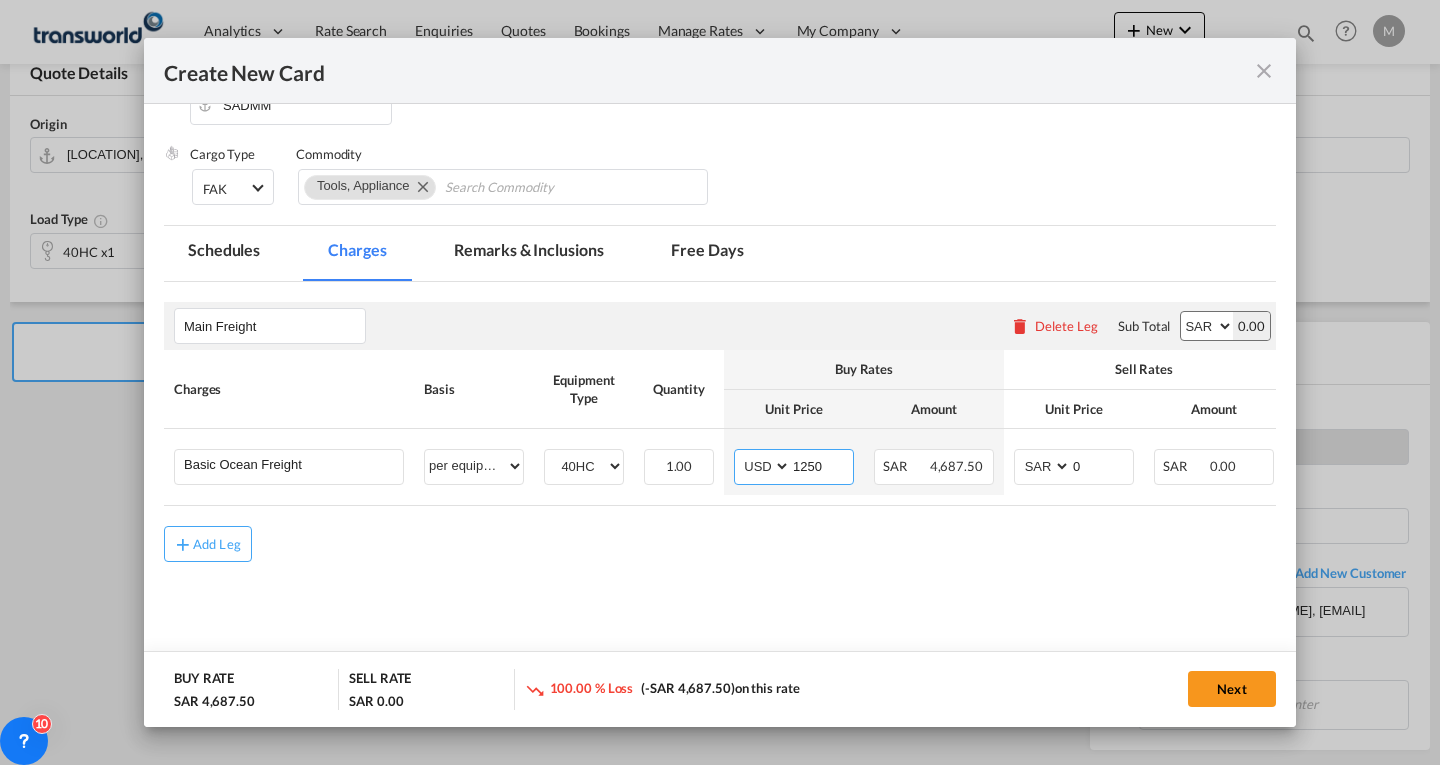 type on "1250" 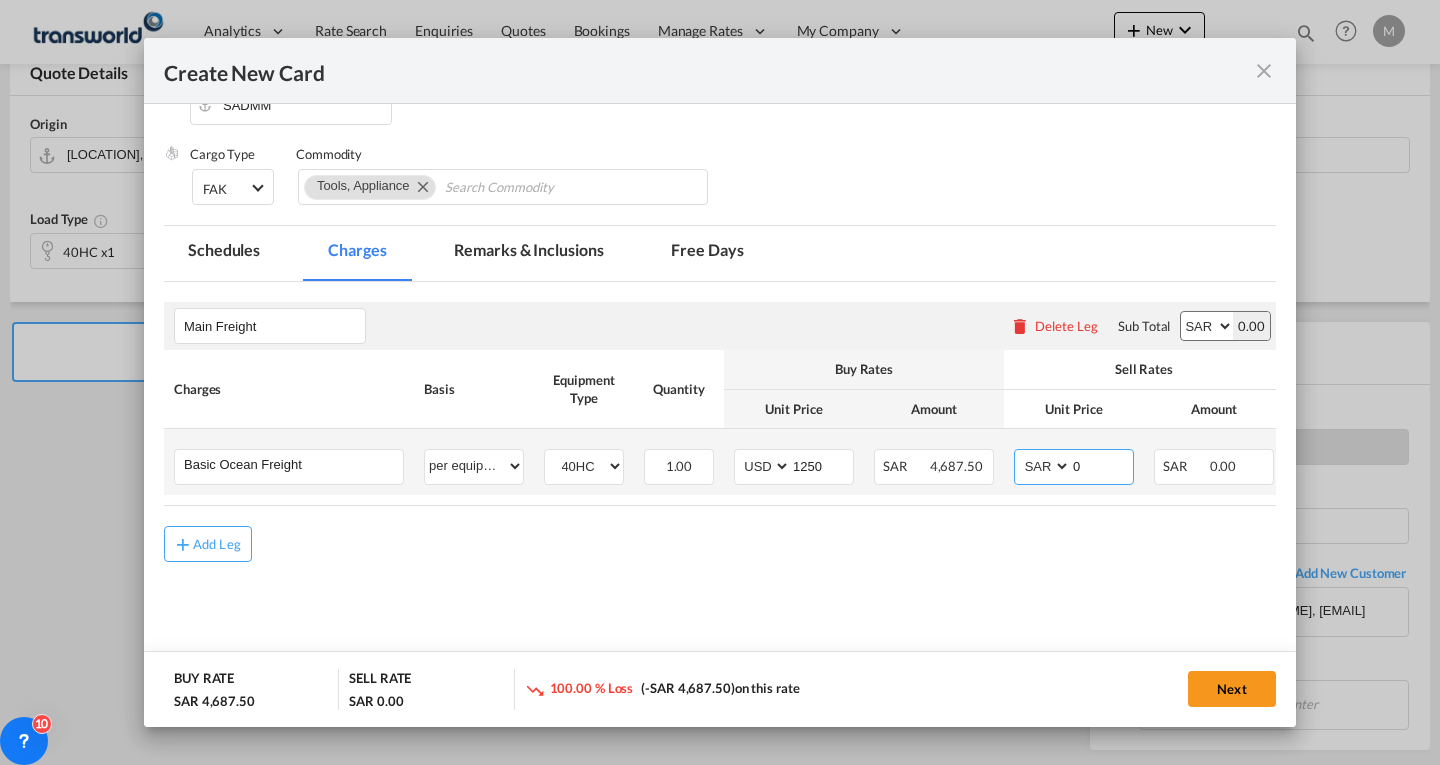 click on "AED AFN ALL AMD ANG AOA ARS AUD AWG AZN BAM BBD BDT BGN BHD BIF BMD BND BOB BRL BSD BTN BWP BYN BZD CAD CDF CHF CLP CNY COP CRC CUC CUP CVE CZK DJF DKK DOP DZD EGP ERN ETB EUR FJD FKP FOK GBP GEL GGP GHS GIP GMD GNF GTQ GYD HKD HNL HRK HTG HUF IDR ILS IMP INR IQD IRR ISK JMD JOD JPY KES KGS KHR KID KMF KRW KWD KYD KZT LAK LBP LKR LRD LSL LYD MAD MDL MGA MKD MMK MNT MOP MRU MUR MVR MWK MXN MYR MZN NAD NGN NIO NOK NPR NZD OMR PAB PEN PGK PHP PKR PLN PYG QAR RON RSD RUB RWF SAR SBD SCR SDG SEK SGD SHP SLL SOS SRD SSP STN SYP SZL THB TJS TMT TND TOP TRY TTD TVD TWD TZS UAH UGX USD UYU UZS VES VND VUV WST XAF XCD XDR XOF XPF YER ZAR ZMW" at bounding box center [1044, 466] 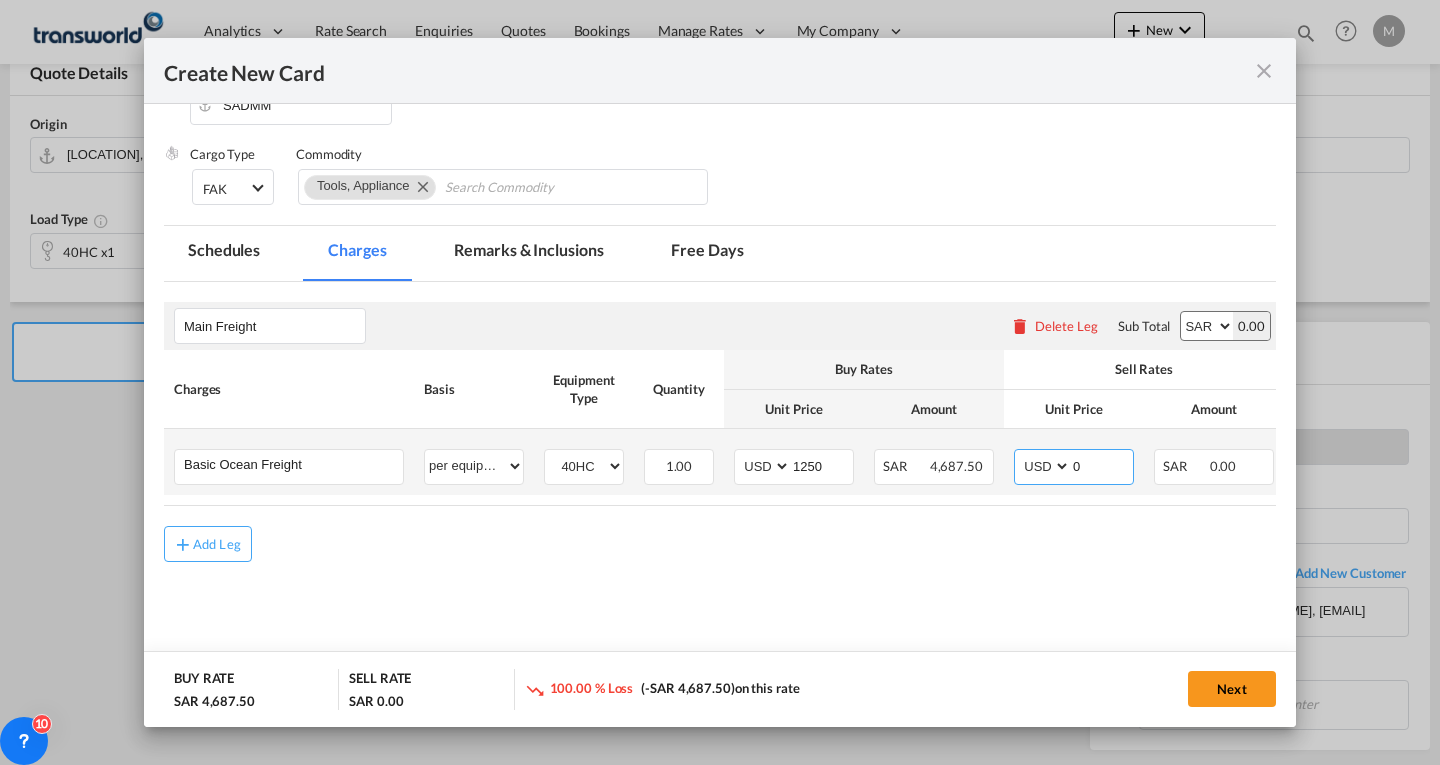 click on "AED AFN ALL AMD ANG AOA ARS AUD AWG AZN BAM BBD BDT BGN BHD BIF BMD BND BOB BRL BSD BTN BWP BYN BZD CAD CDF CHF CLP CNY COP CRC CUC CUP CVE CZK DJF DKK DOP DZD EGP ERN ETB EUR FJD FKP FOK GBP GEL GGP GHS GIP GMD GNF GTQ GYD HKD HNL HRK HTG HUF IDR ILS IMP INR IQD IRR ISK JMD JOD JPY KES KGS KHR KID KMF KRW KWD KYD KZT LAK LBP LKR LRD LSL LYD MAD MDL MGA MKD MMK MNT MOP MRU MUR MVR MWK MXN MYR MZN NAD NGN NIO NOK NPR NZD OMR PAB PEN PGK PHP PKR PLN PYG QAR RON RSD RUB RWF SAR SBD SCR SDG SEK SGD SHP SLL SOS SRD SSP STN SYP SZL THB TJS TMT TND TOP TRY TTD TVD TWD TZS UAH UGX USD UYU UZS VES VND VUV WST XAF XCD XDR XOF XPF YER ZAR ZMW" at bounding box center (1044, 466) 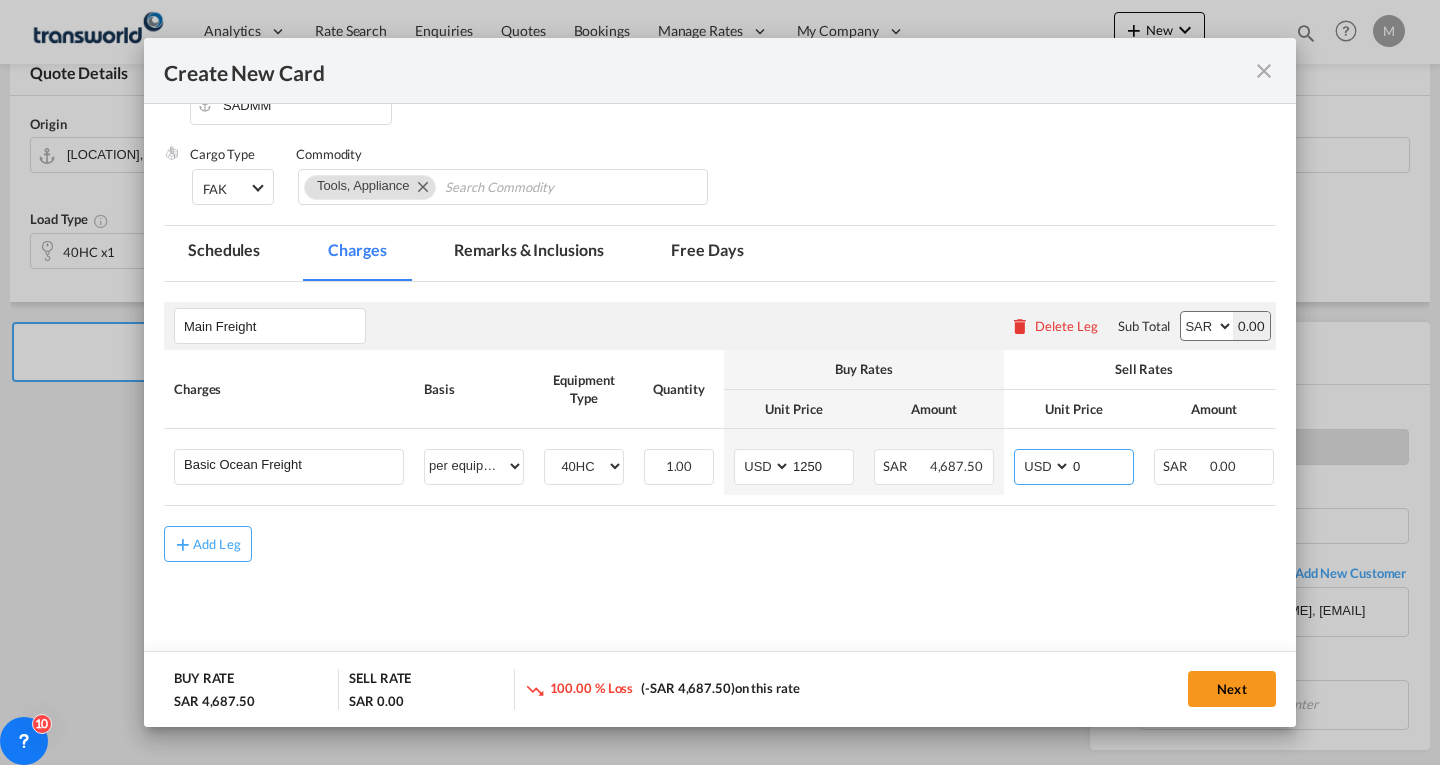 type on "q" 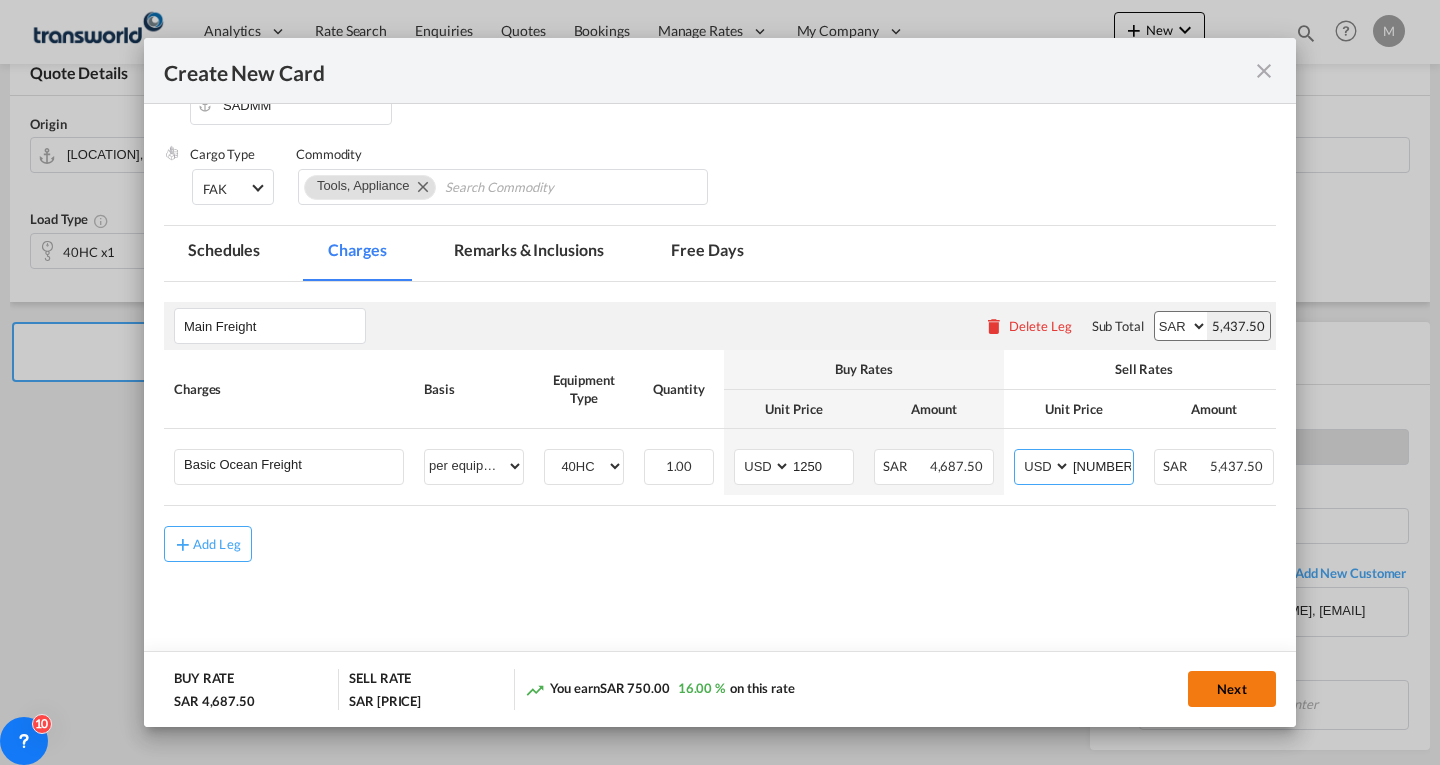 type on "[NUMBER]" 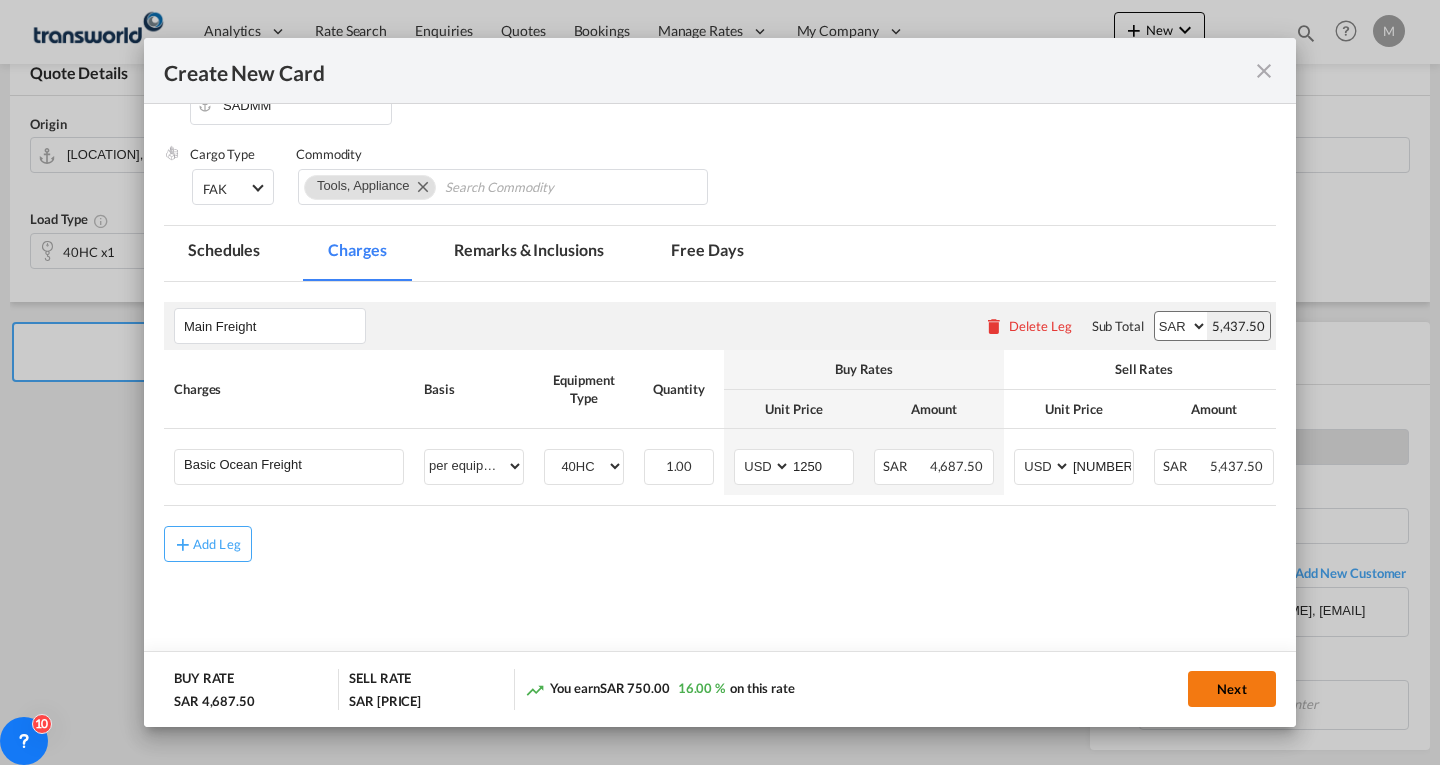 click on "Next" 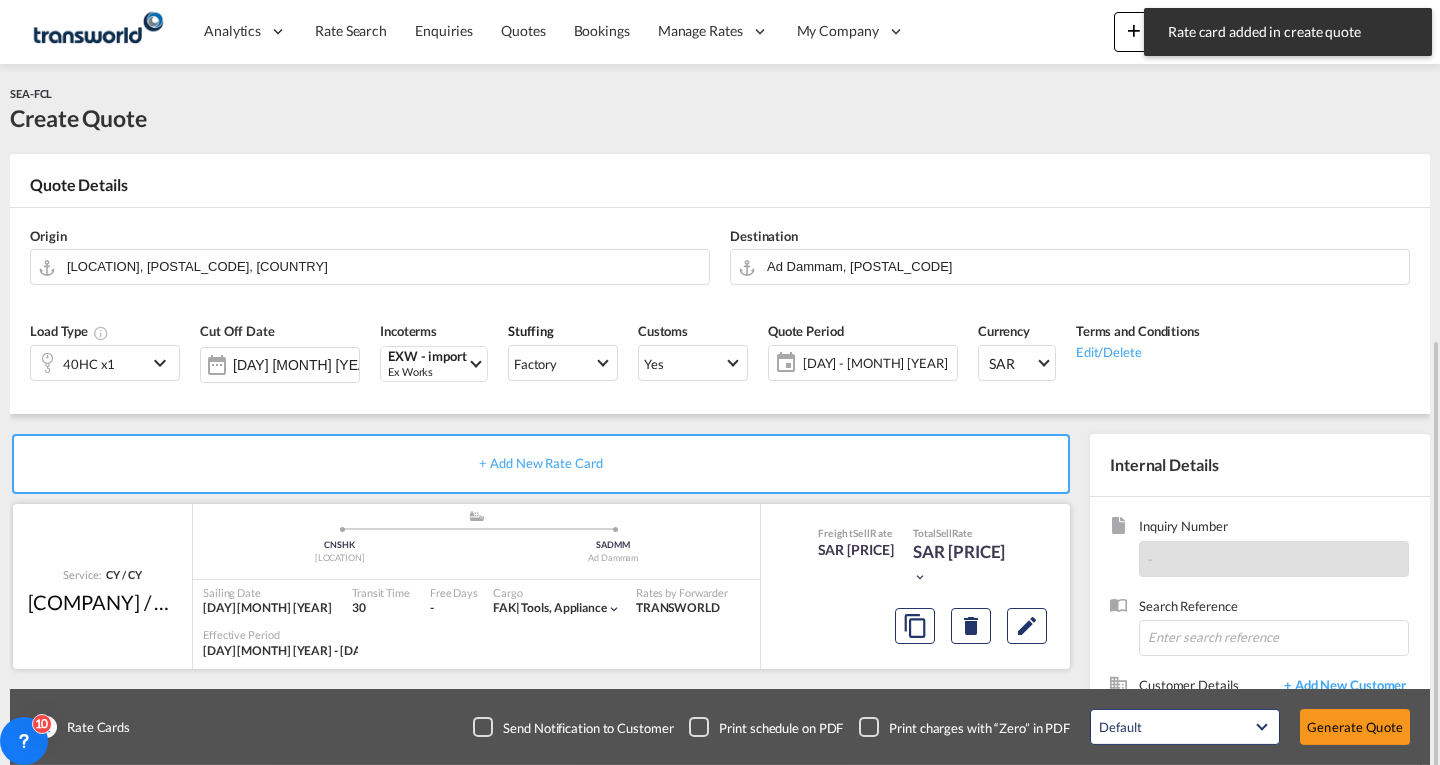 scroll, scrollTop: 188, scrollLeft: 0, axis: vertical 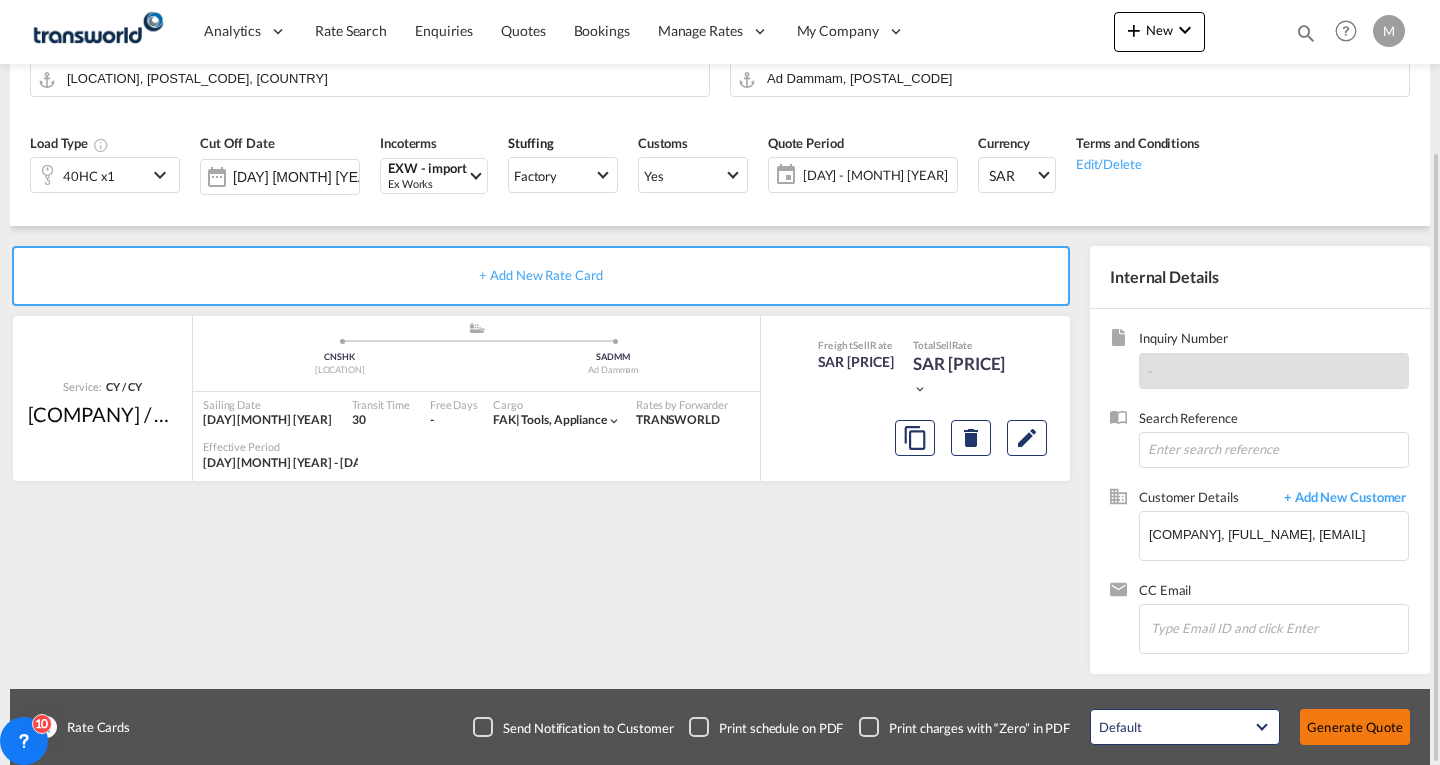 click on "Generate Quote" at bounding box center [1355, 727] 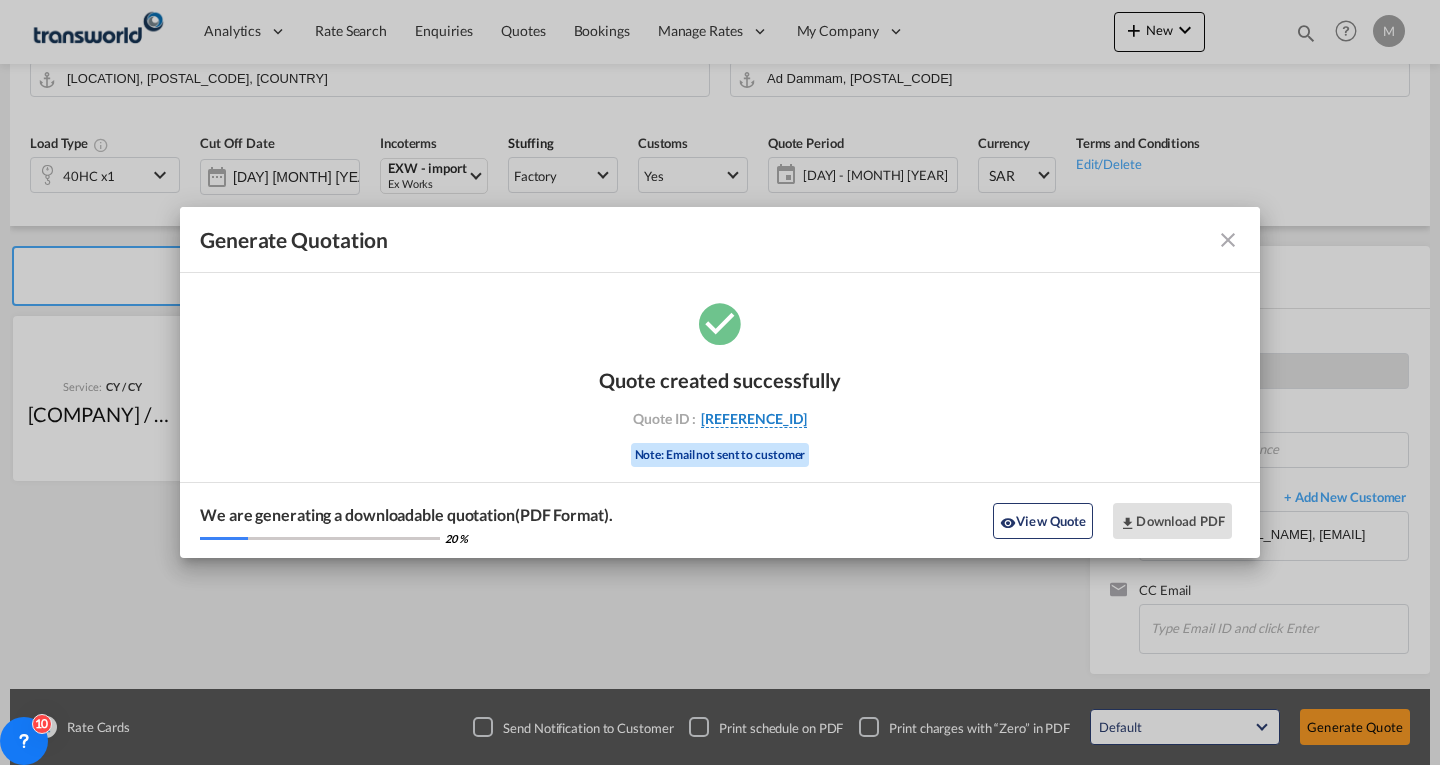 click on "[REFERENCE_ID]" at bounding box center [754, 419] 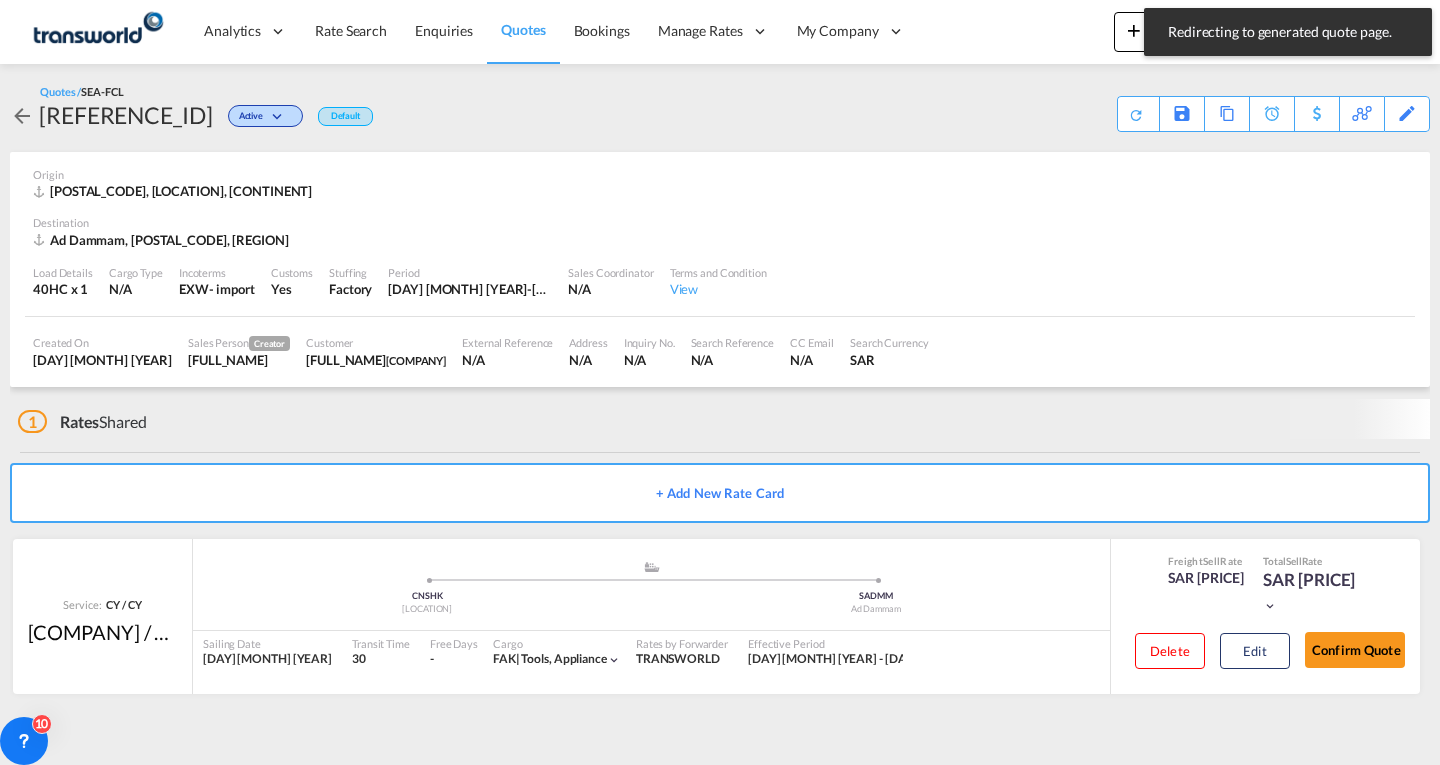 scroll, scrollTop: 0, scrollLeft: 0, axis: both 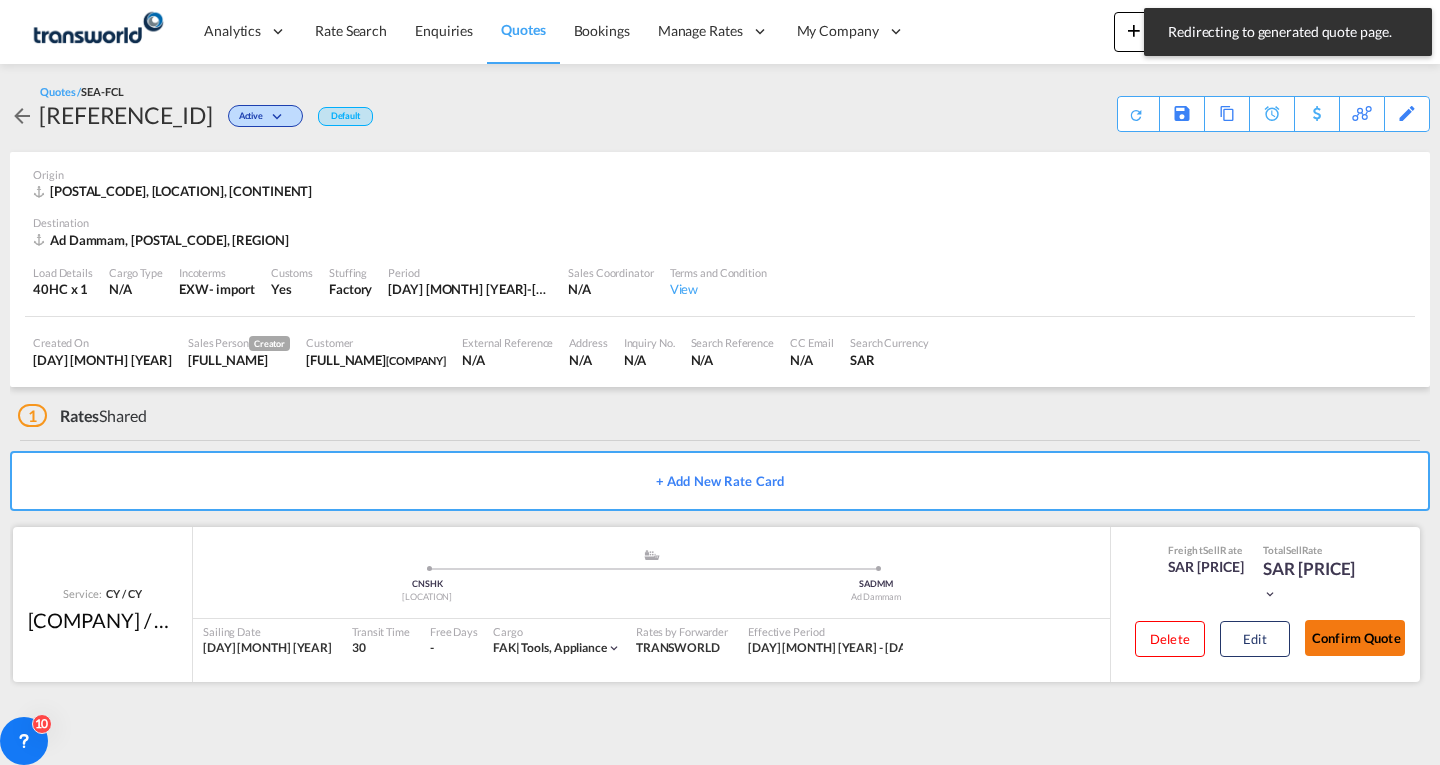 click on "Confirm Quote" at bounding box center [1355, 638] 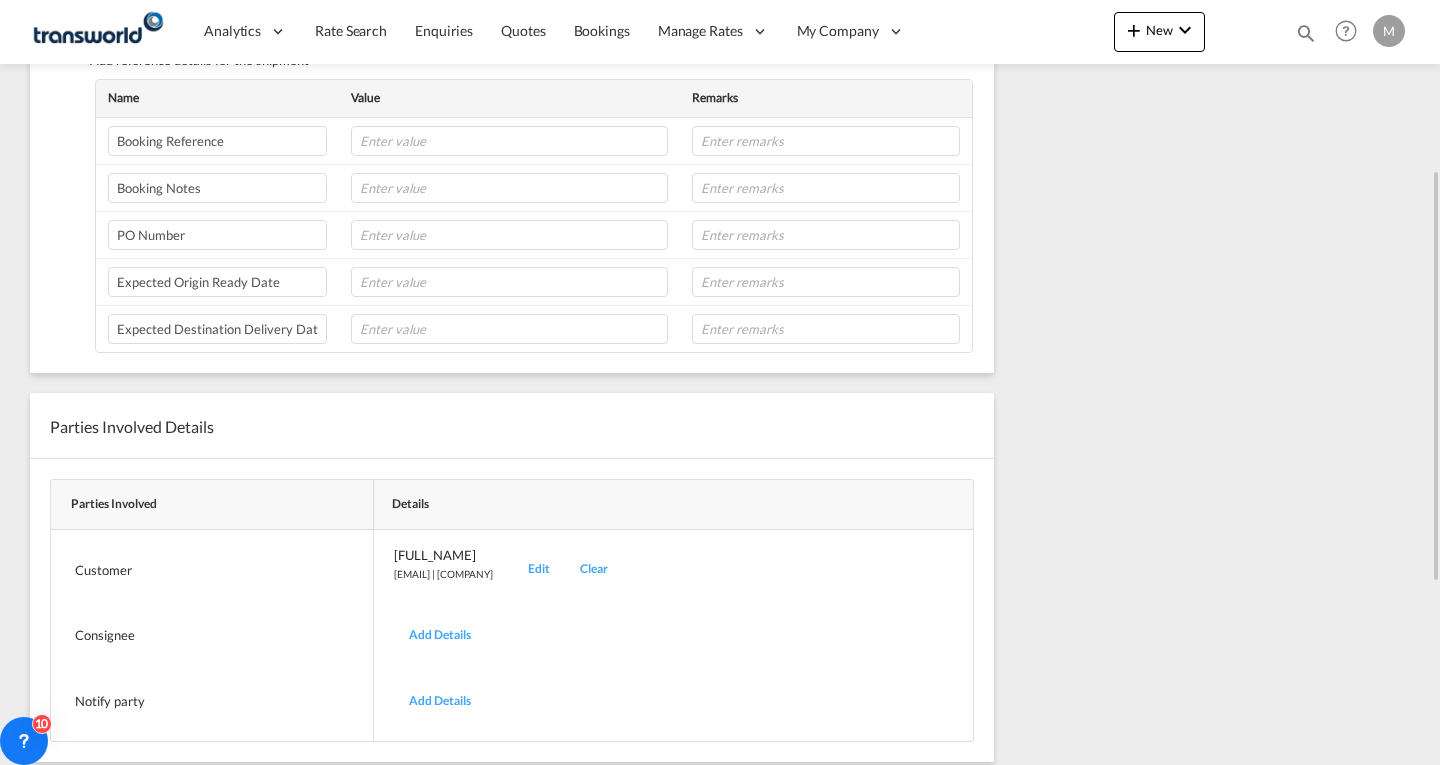 scroll, scrollTop: 651, scrollLeft: 0, axis: vertical 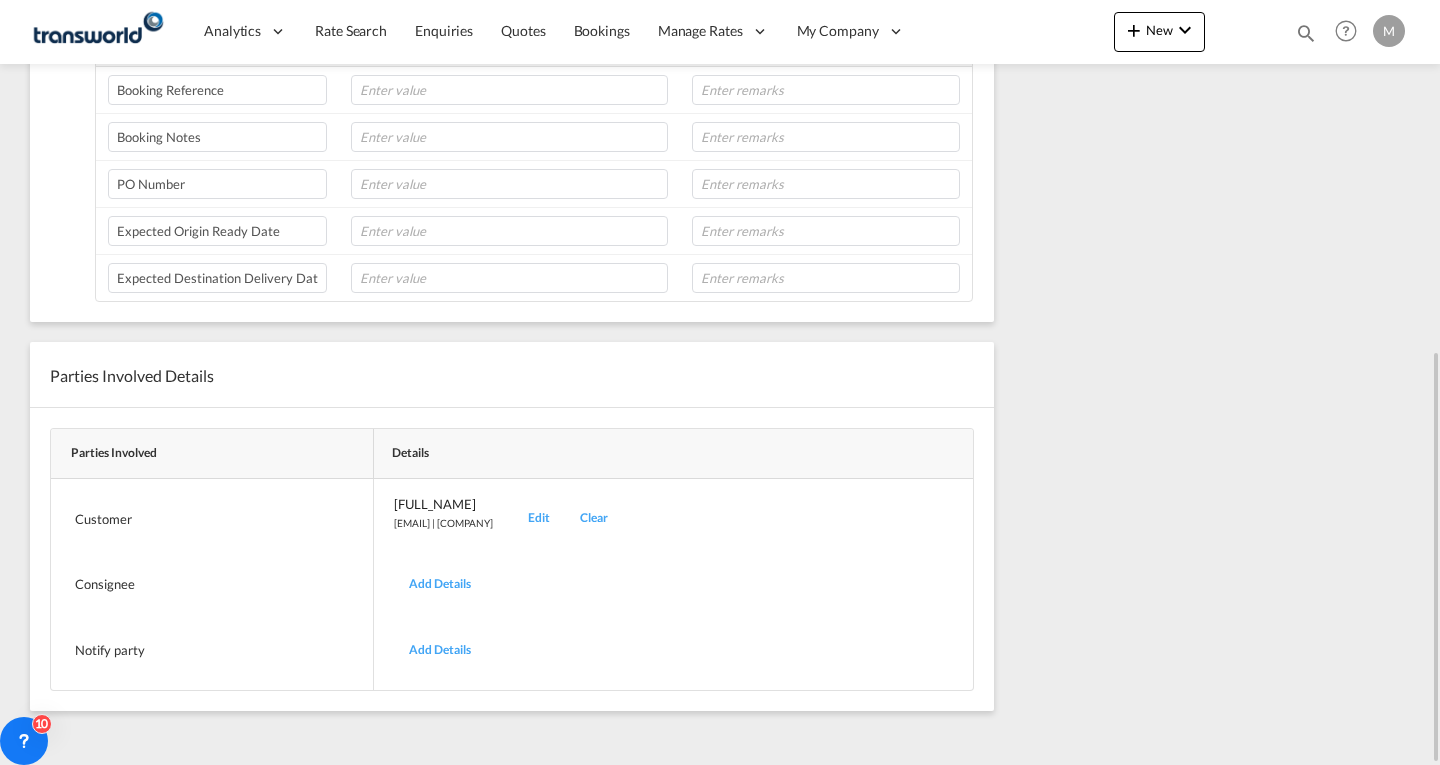 click on "Edit" at bounding box center [539, 518] 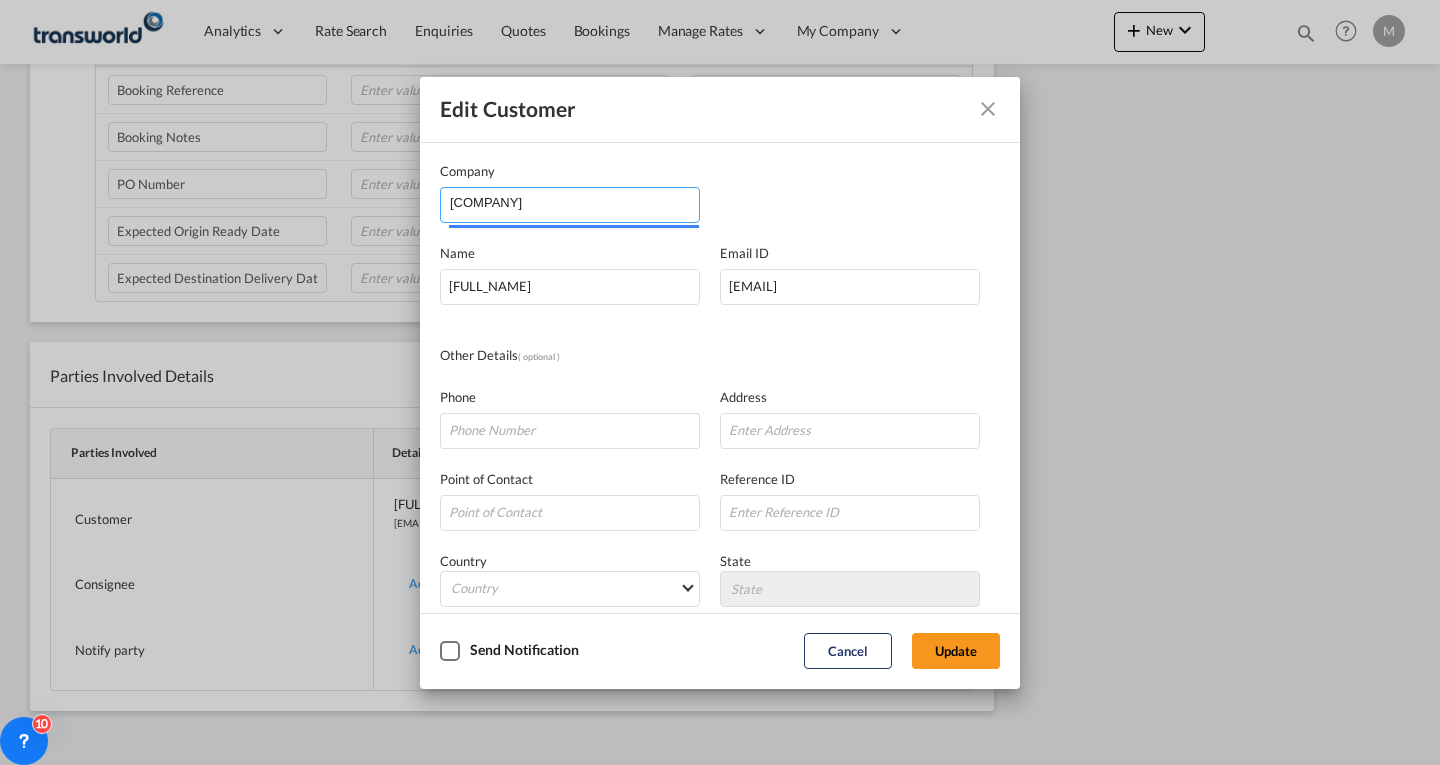 drag, startPoint x: 547, startPoint y: 198, endPoint x: 250, endPoint y: 209, distance: 297.20364 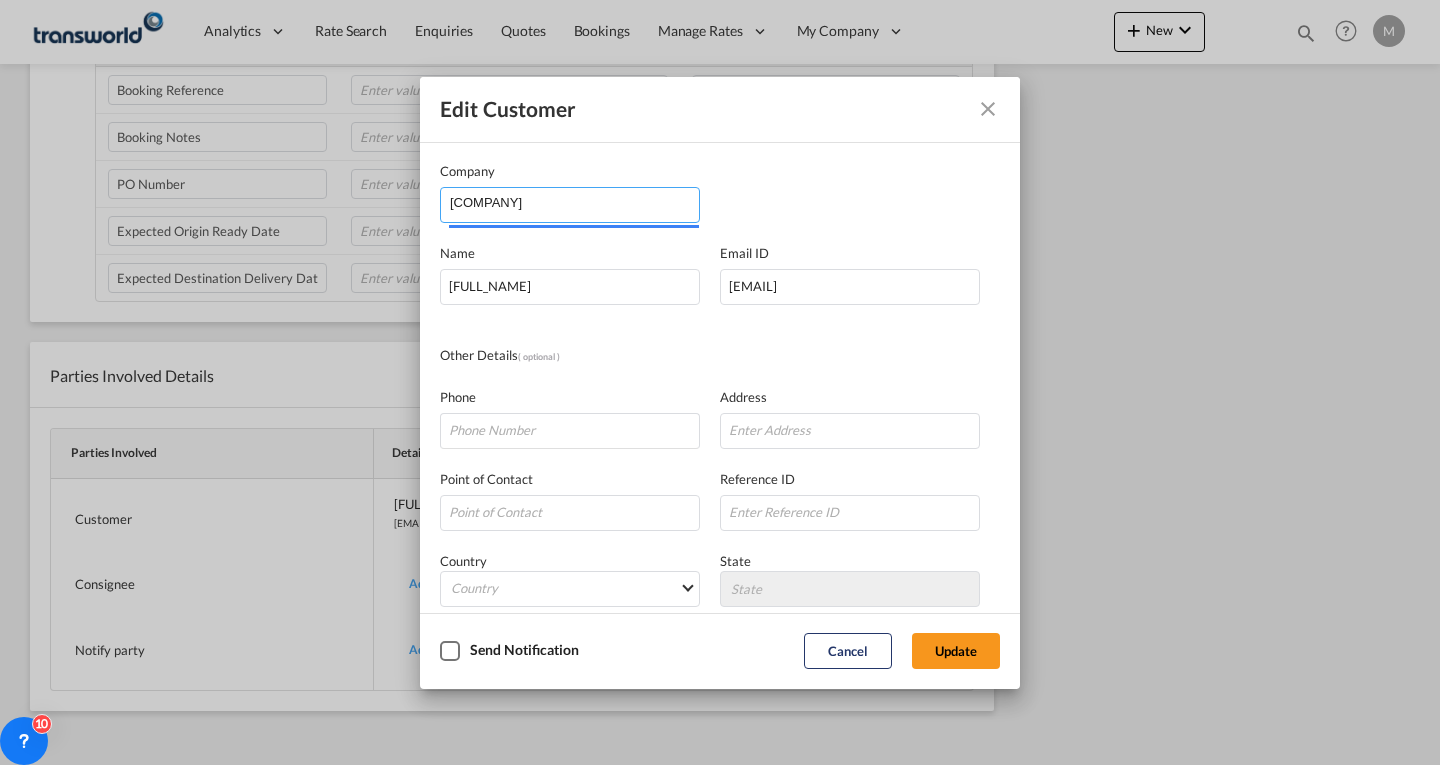 click on "Edit Customer
Company
[COMPANY]
Name [FULL_NAME]
Email ID [EMAIL] Other Details  ( optional )
Phone
Address Point of Contact
Reference ID Country
Country Afghanistan Albania Algeria American Samoa Andorra Angola Anguilla Antarctica Antigua And Barbuda Argentina Armenia Aruba Australia Austria Azerbaijan Bahamas Bahrain Bangladesh Barbados Belarus Belgium Belize Benin Bermuda Bhutan Bolivia Bonaire Bosnia and Herzegovina Botswana Bouvet Island Brazil British Indian Ocean Territory Brunei Bulgaria Burkina Faso Burundi Cambodia Cameroon Canada Cape Verde Cayman Islands Central African Republic Chad Chile China Christmas Island Cocos (Keeling) Islands Colombia Comoros Congo Congo The Democratic Republic Of The Cook Islands Costa Rica Cote D'Ivoire (Ivory Coast) Croatia (Hrvatska) Cuba Curaçao Cyprus Czech Republic Democratic Republic of the Congo Denmark Djibouti Dominica Dominican Republic" at bounding box center (720, 382) 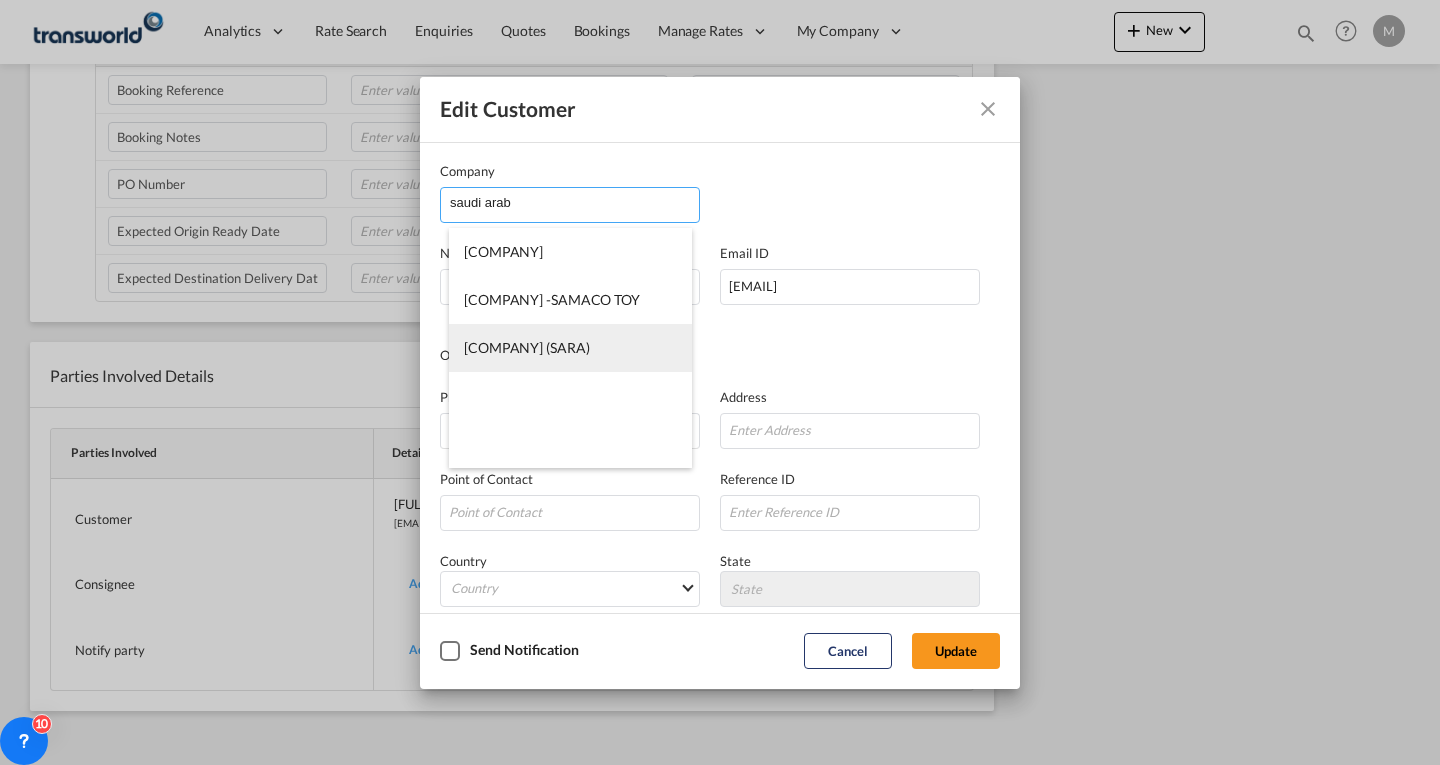 click on "[COMPANY] (SARA)" at bounding box center [526, 347] 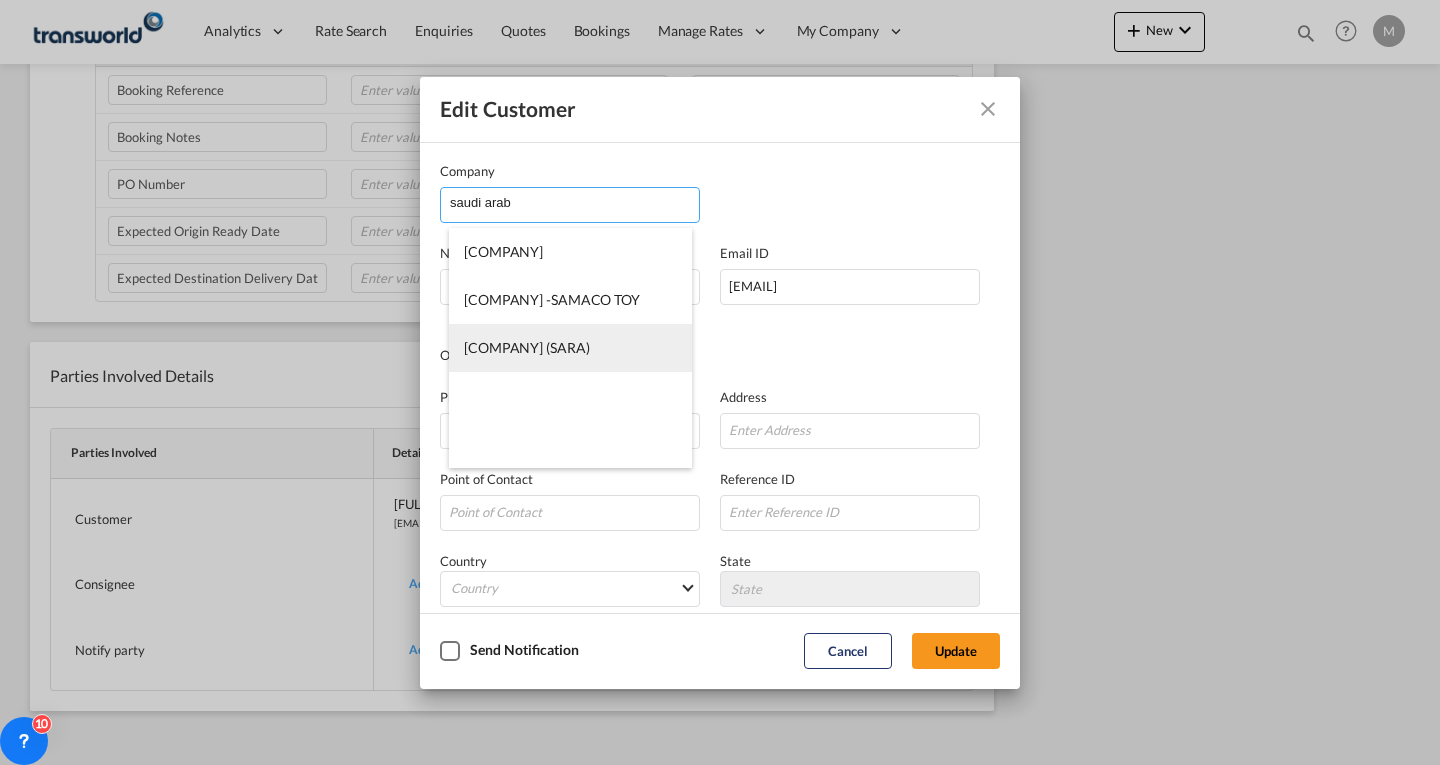 type on "[COMPANY] (SARA)" 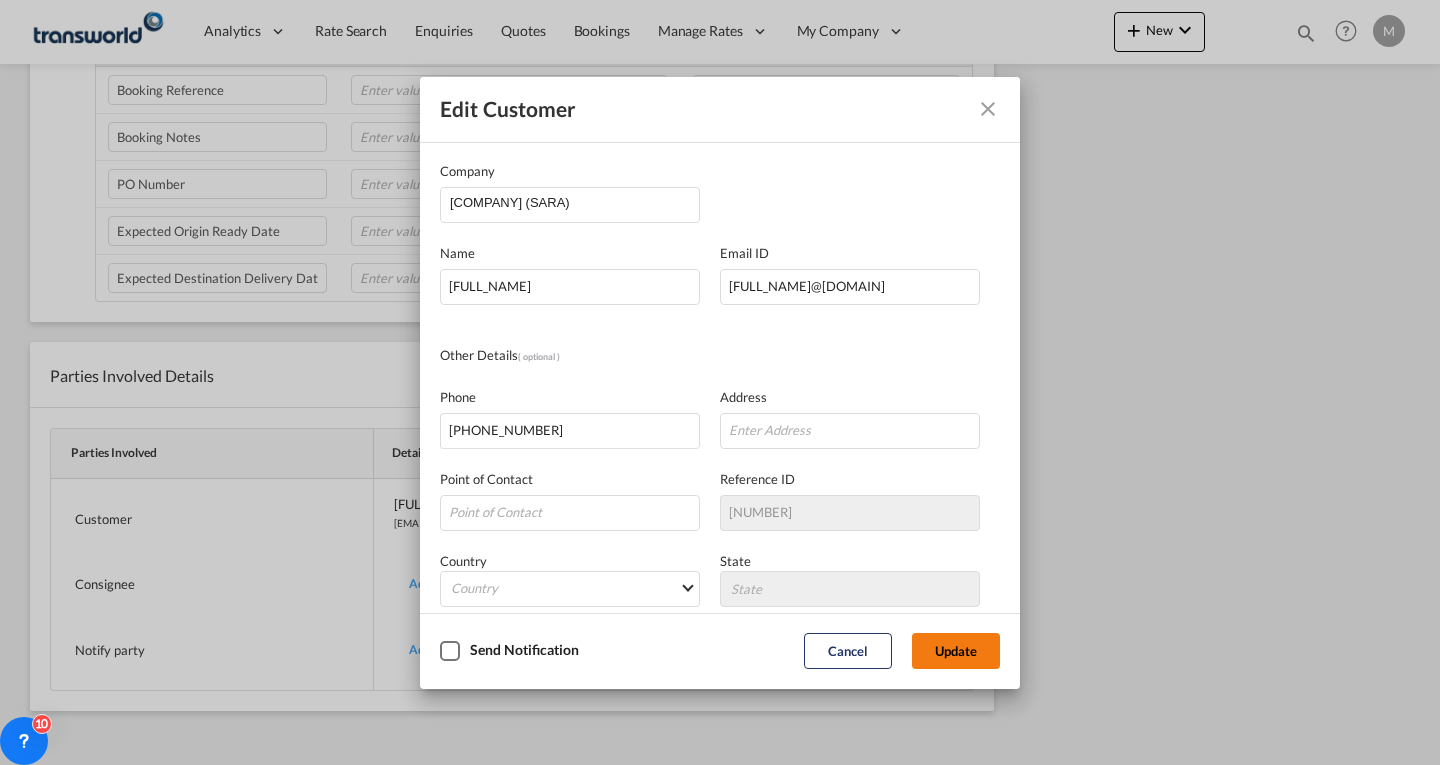 click on "Update" 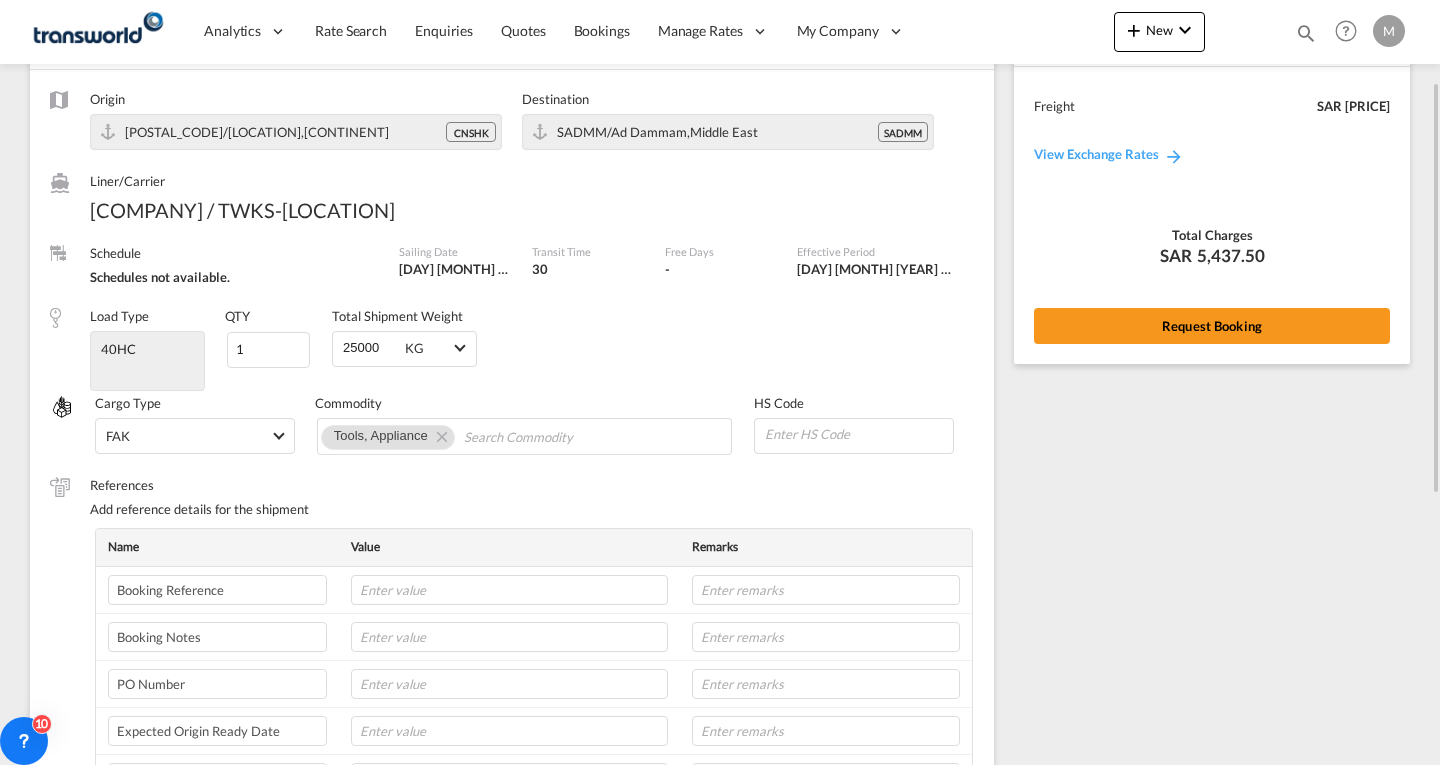 scroll, scrollTop: 0, scrollLeft: 0, axis: both 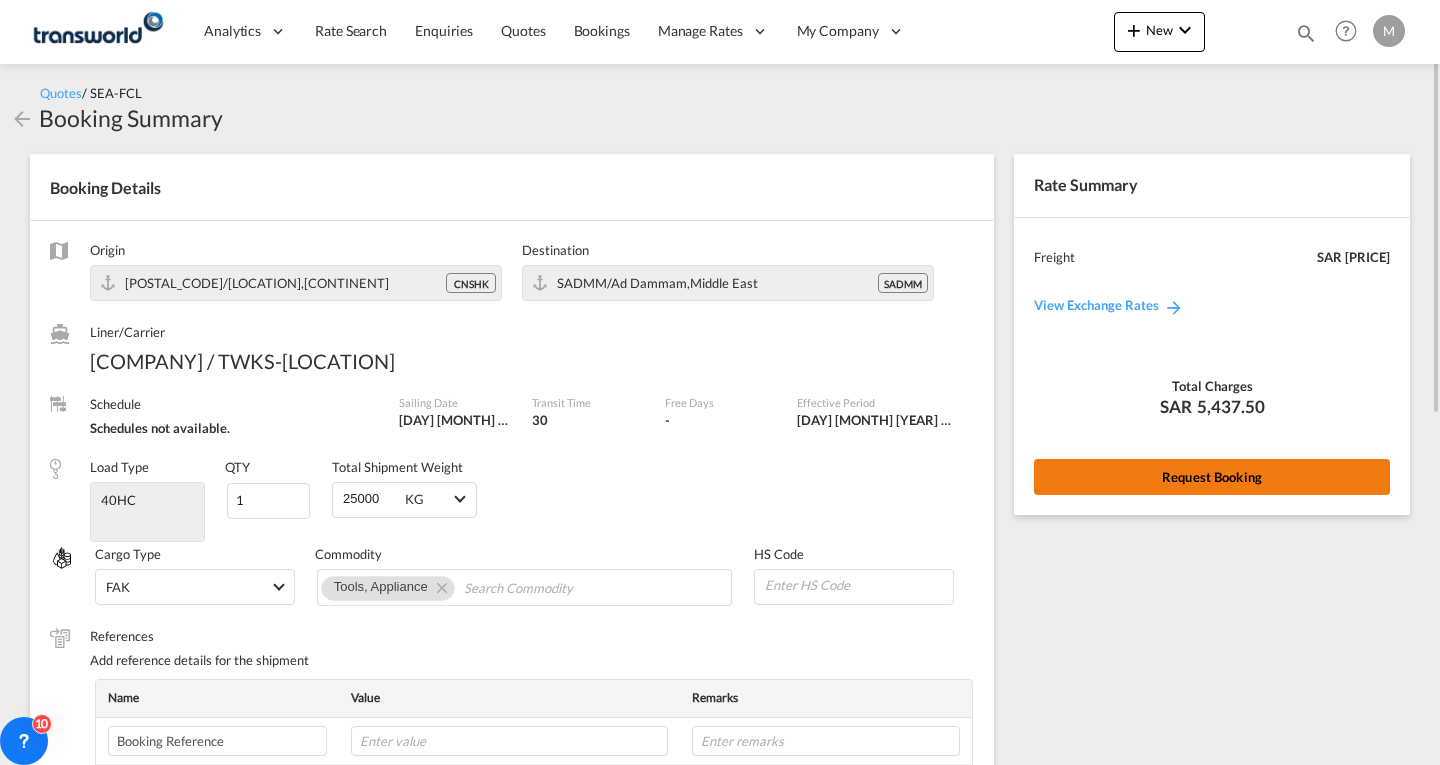 click on "Request Booking" at bounding box center (1212, 477) 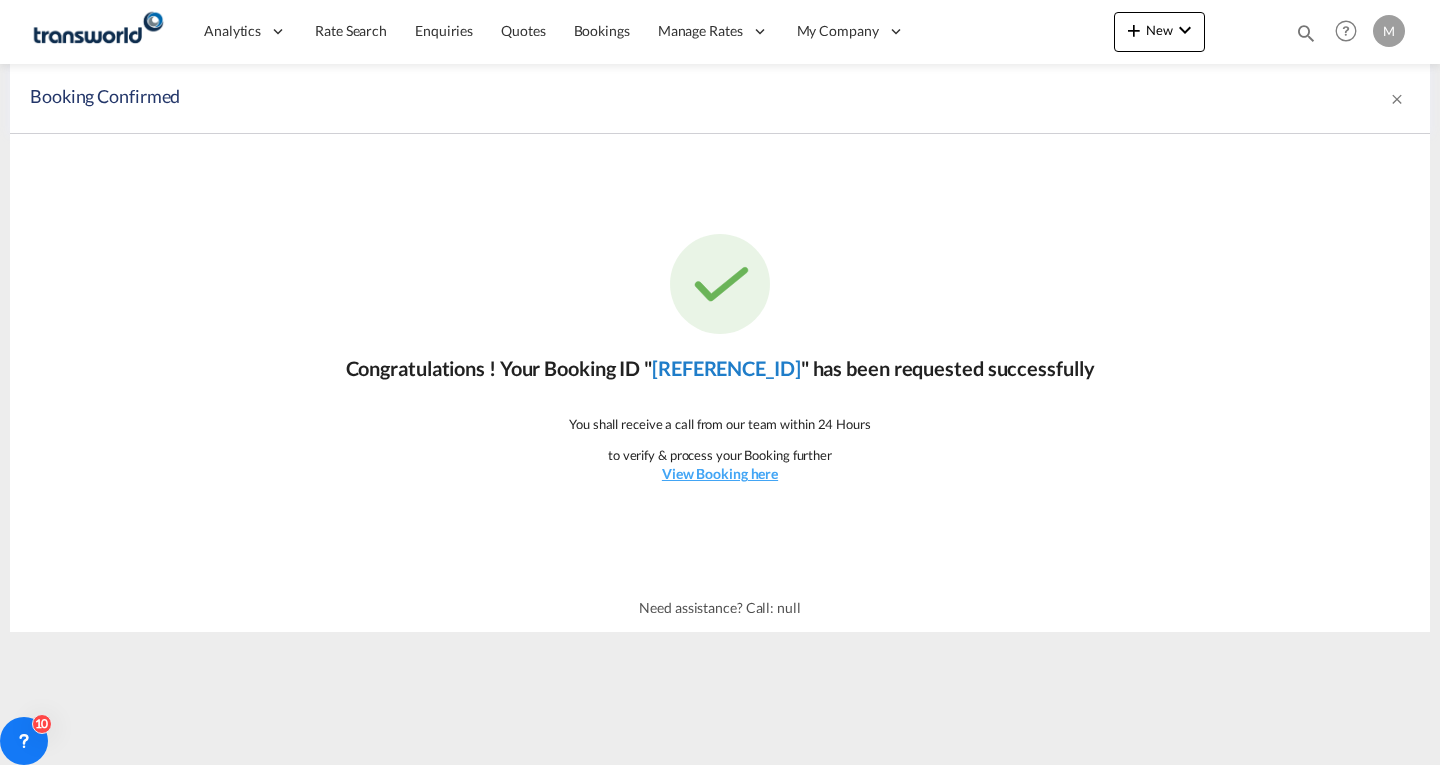 click on "[REFERENCE_ID]" 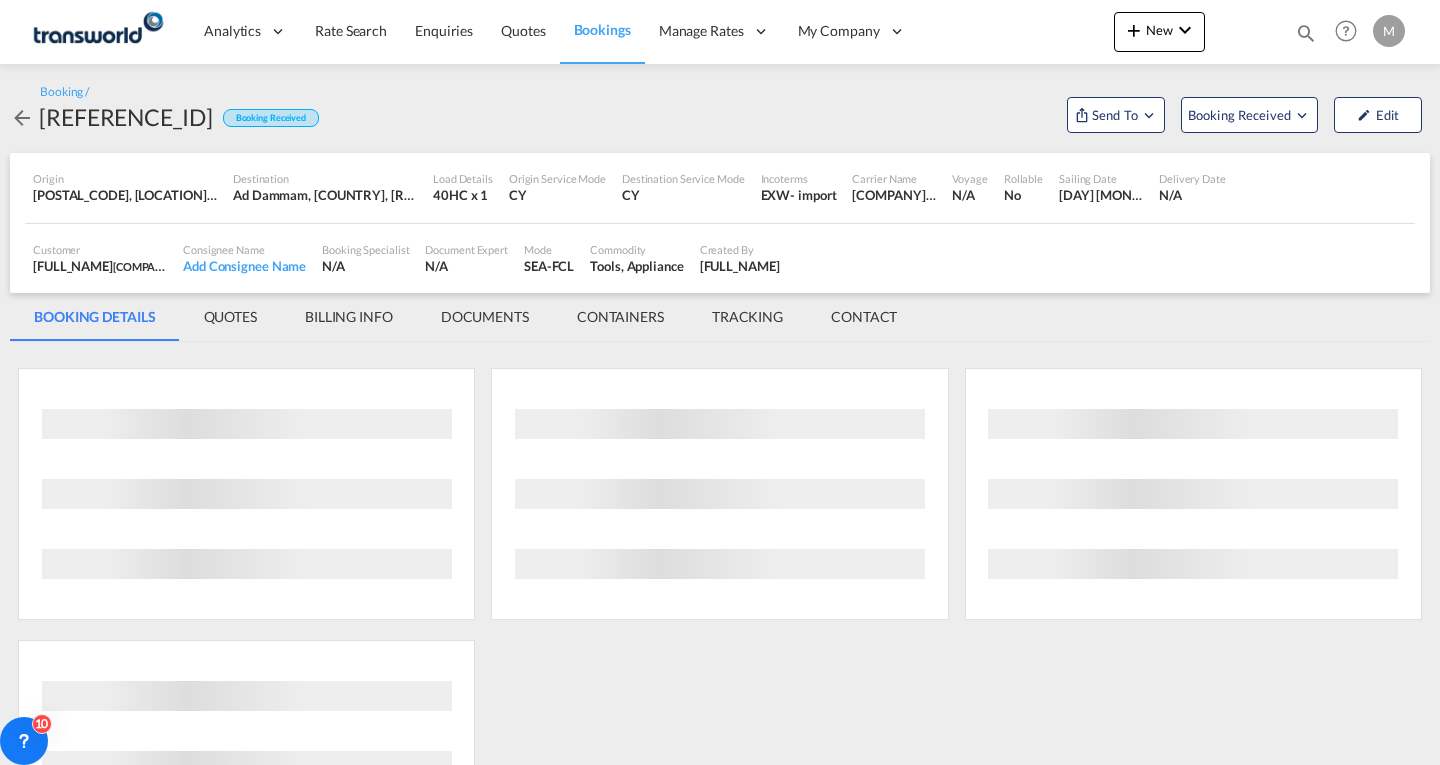 scroll, scrollTop: 0, scrollLeft: 0, axis: both 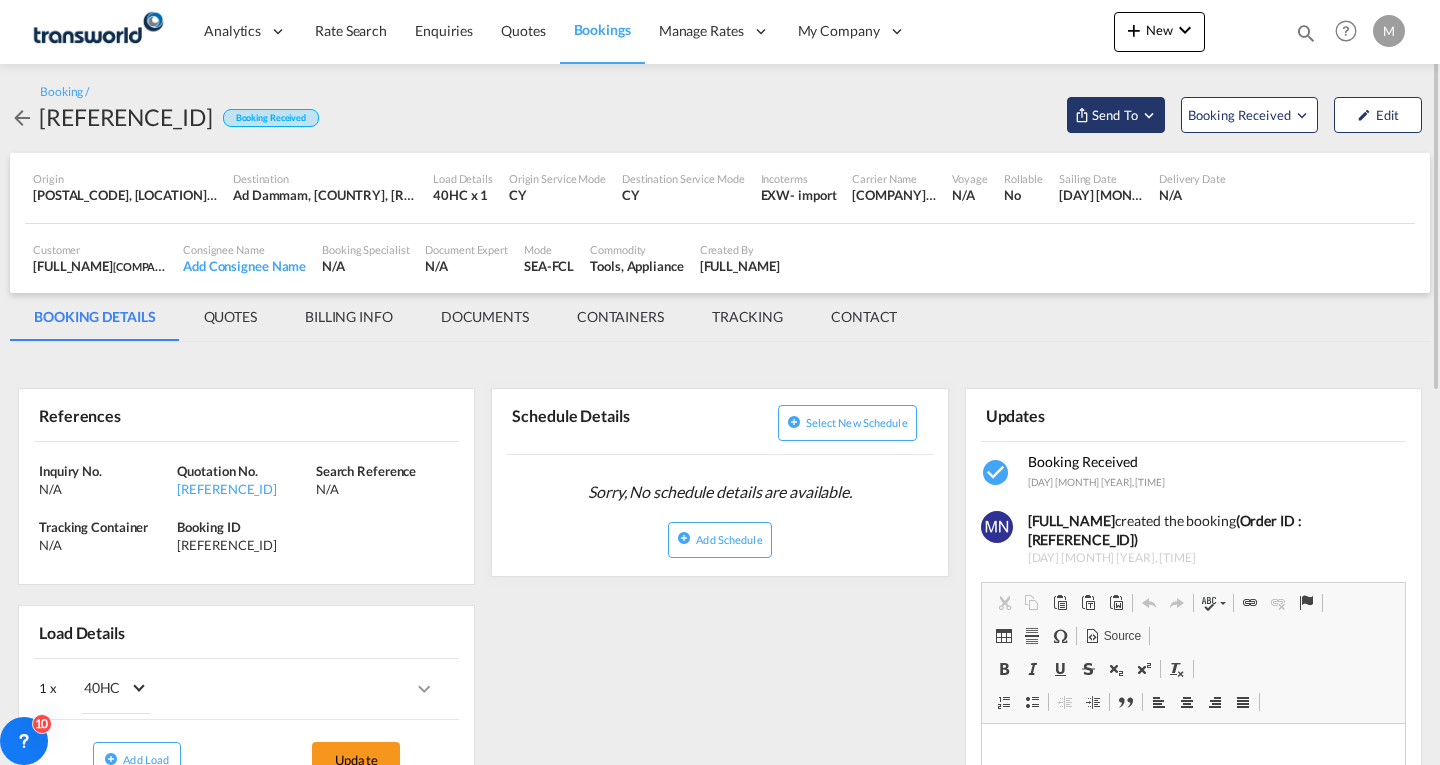 click on "Send To" at bounding box center [1116, 115] 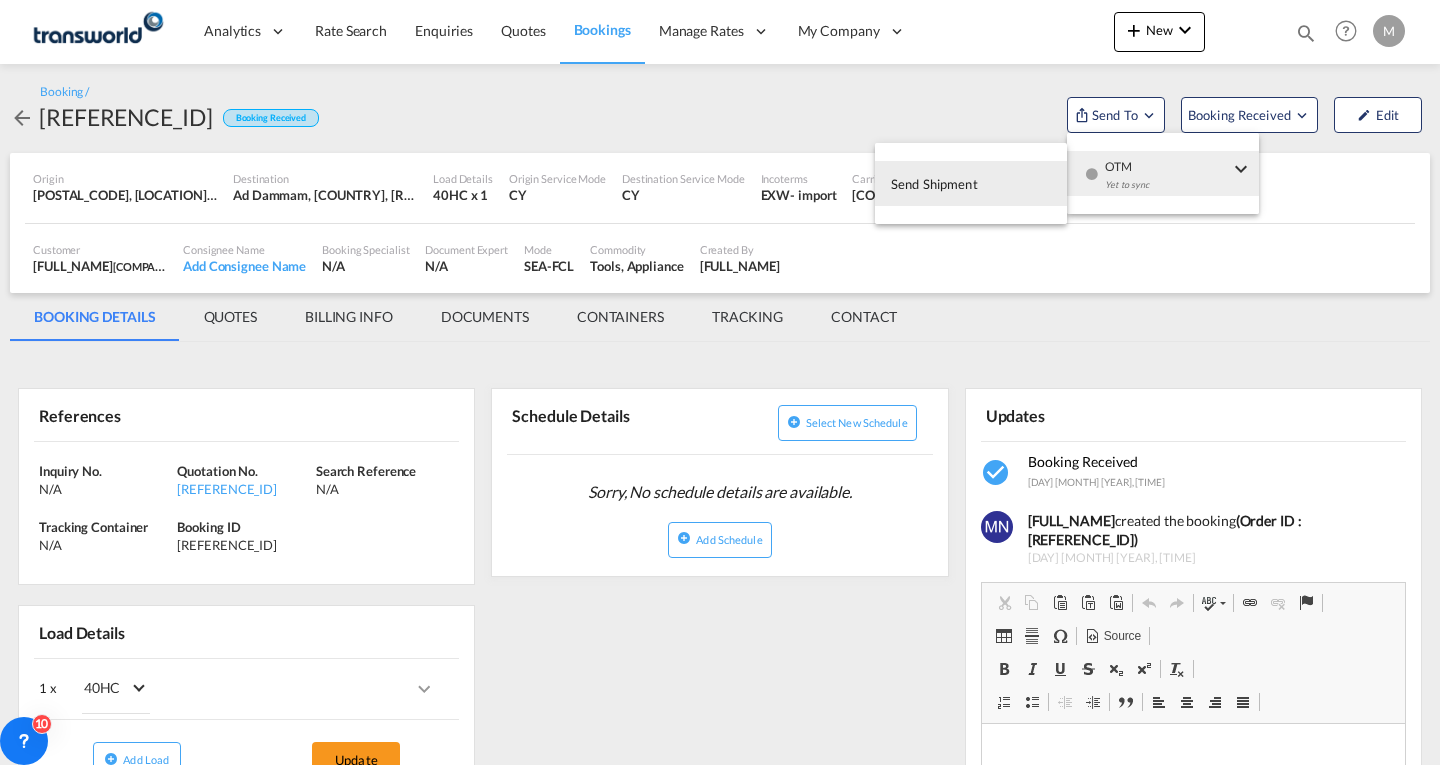 click on "Send Shipment" at bounding box center [934, 184] 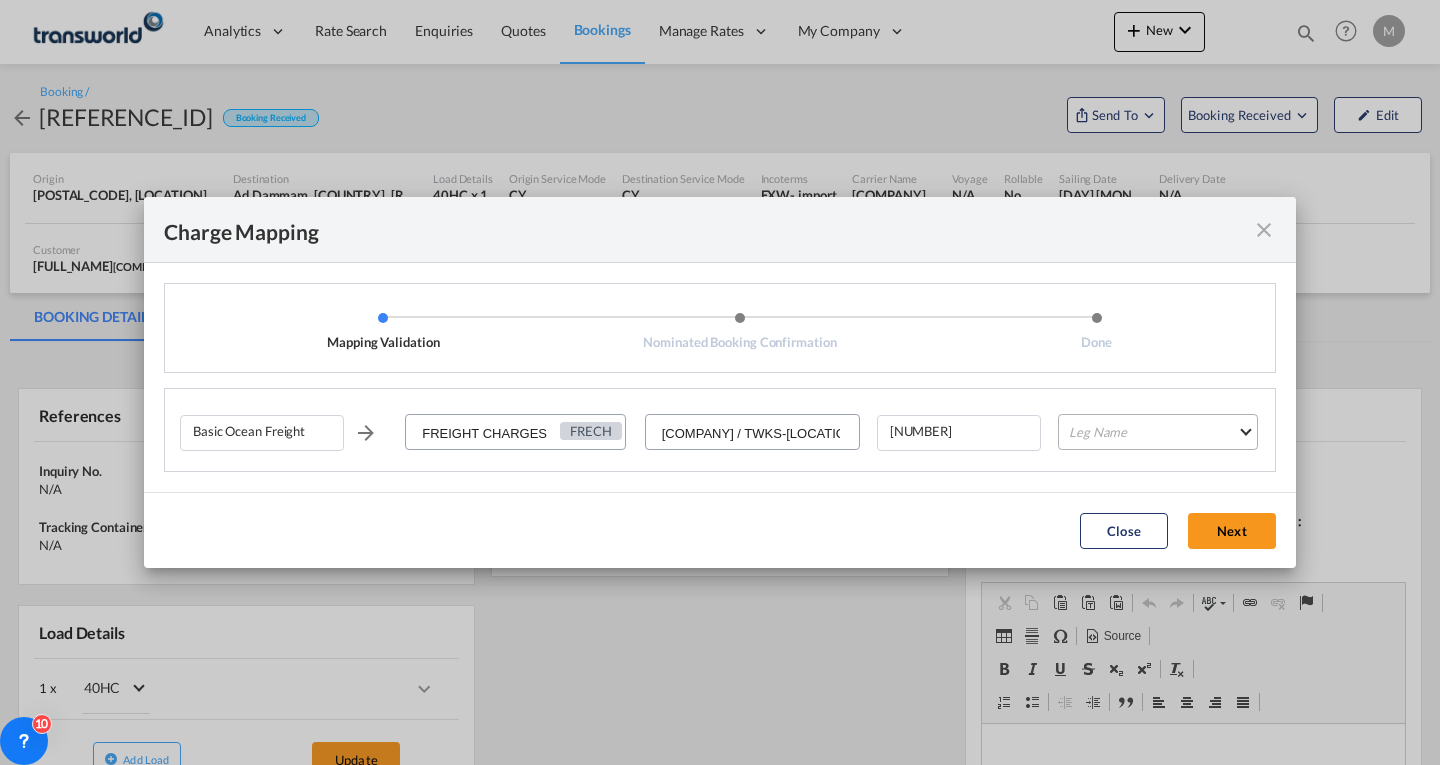 click on "Leg Name HANDLING ORIGIN VESSEL HANDLING DESTINATION OTHERS TL PICK UP CUSTOMS ORIGIN CUSTOMS DESTINATION TL DELIVERY" at bounding box center [1158, 432] 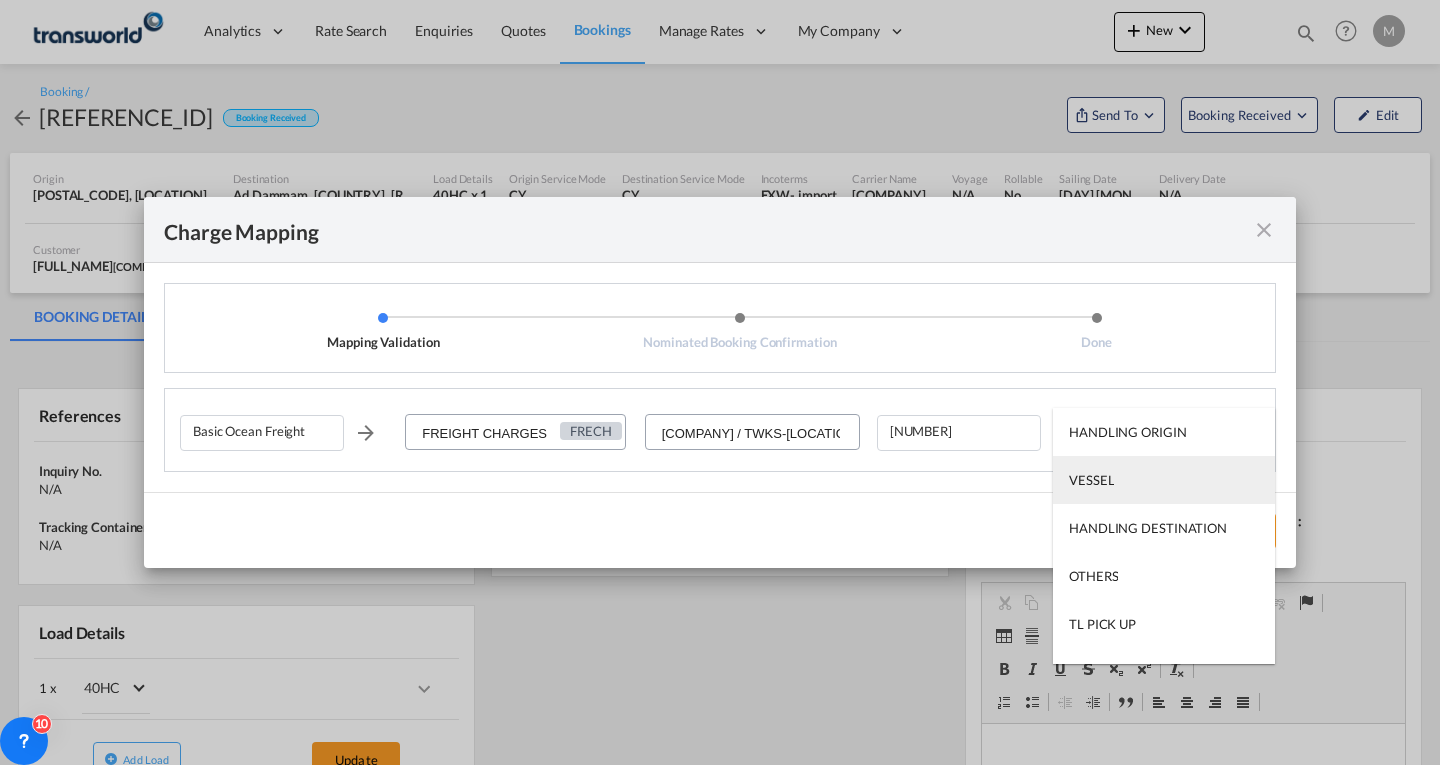 click on "VESSEL" at bounding box center [1091, 480] 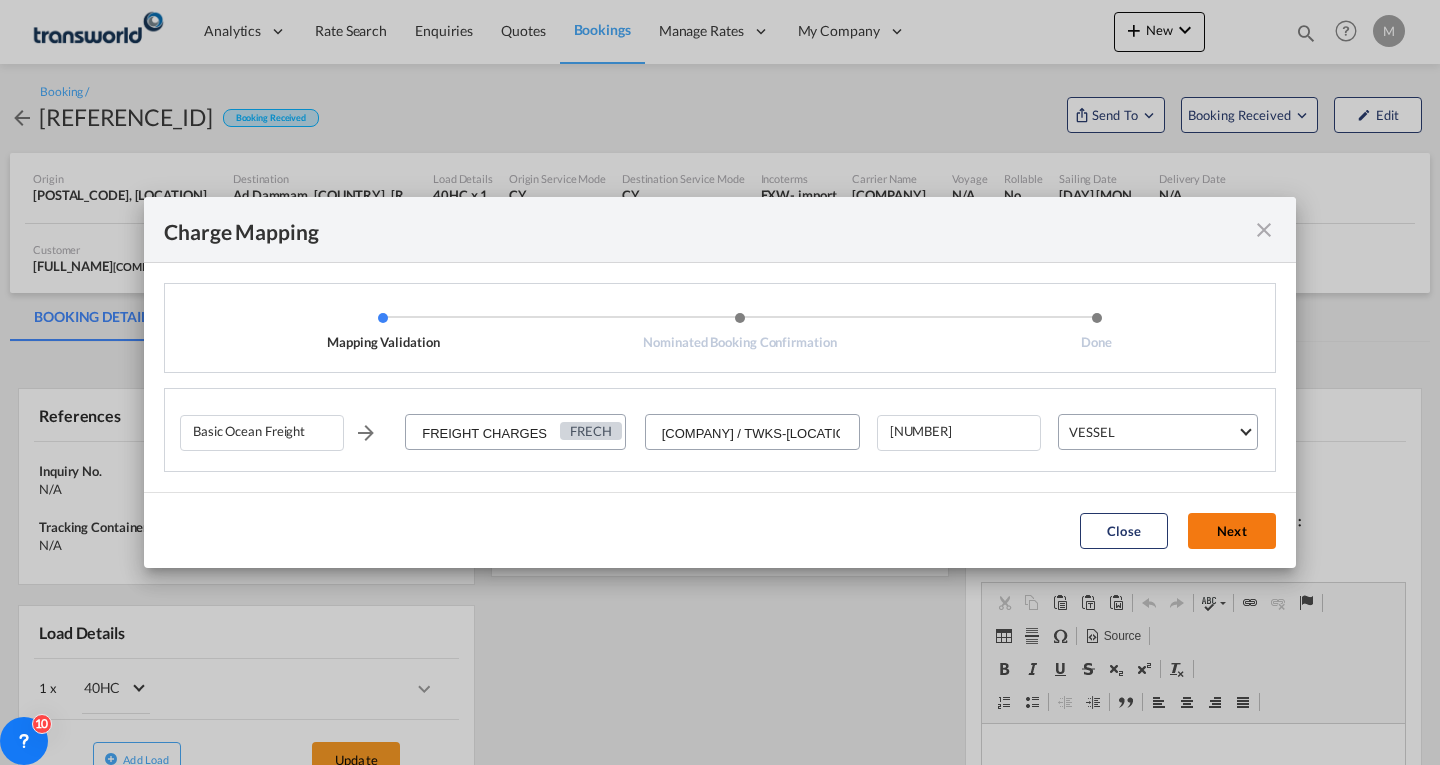 click on "Next" 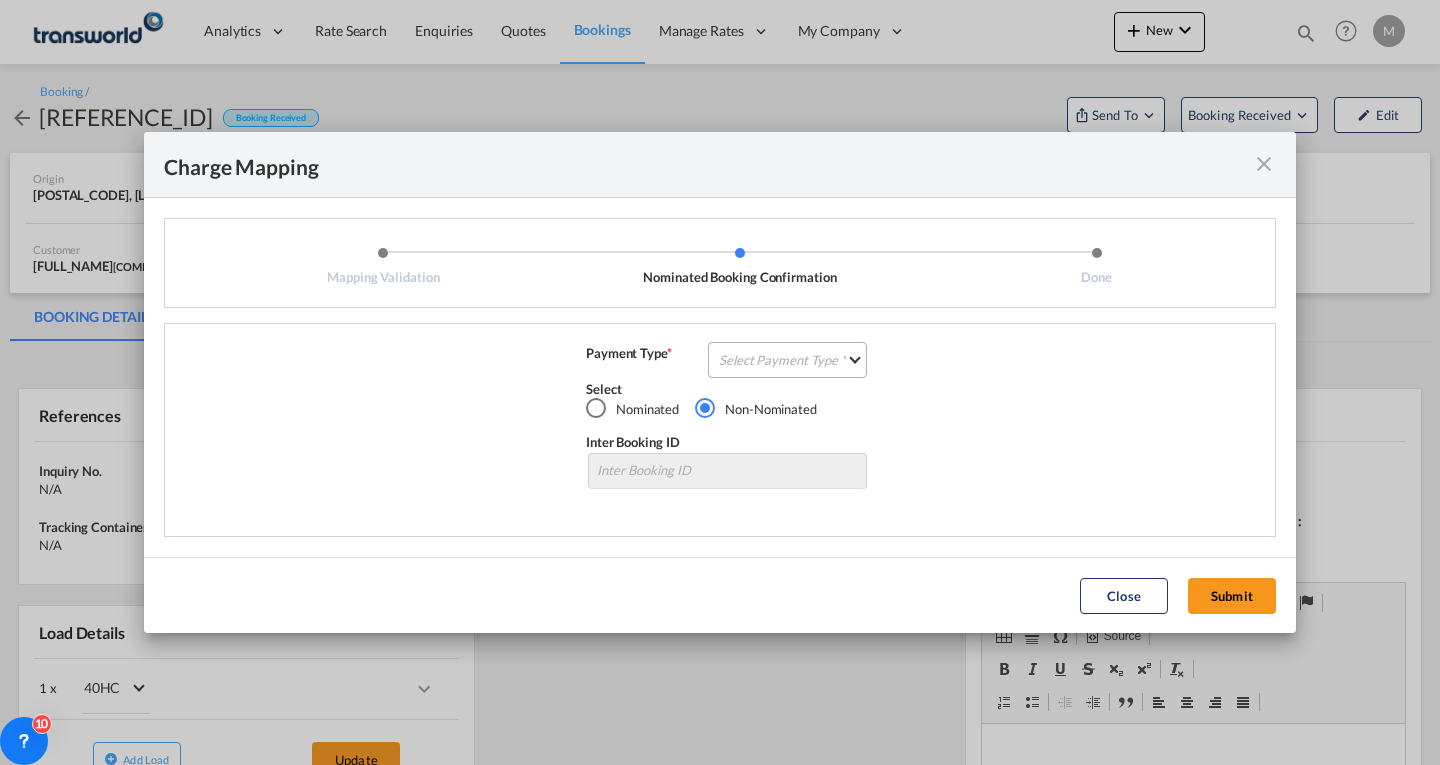 click on "Select Payment Type
COLLECT
PREPAID" at bounding box center [787, 360] 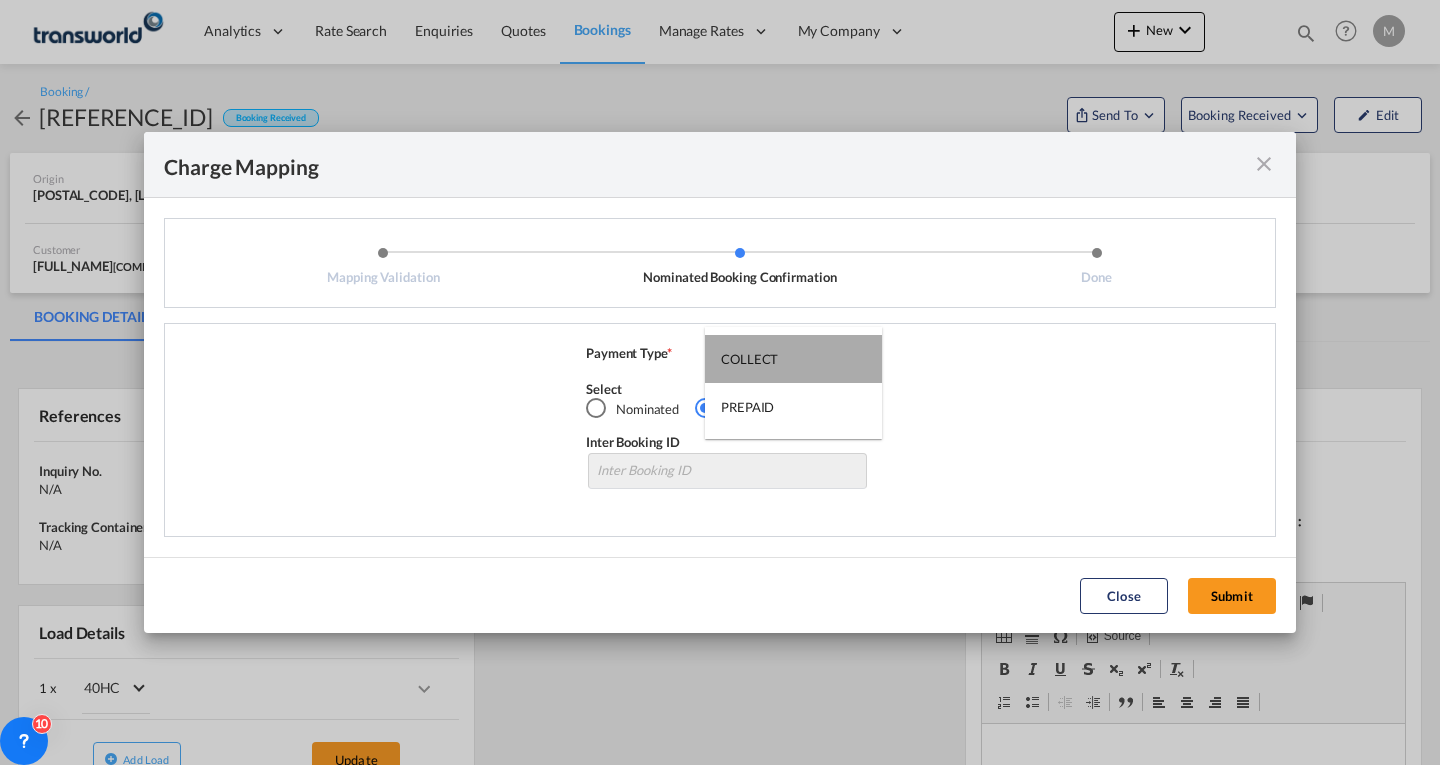 click on "COLLECT" at bounding box center [749, 359] 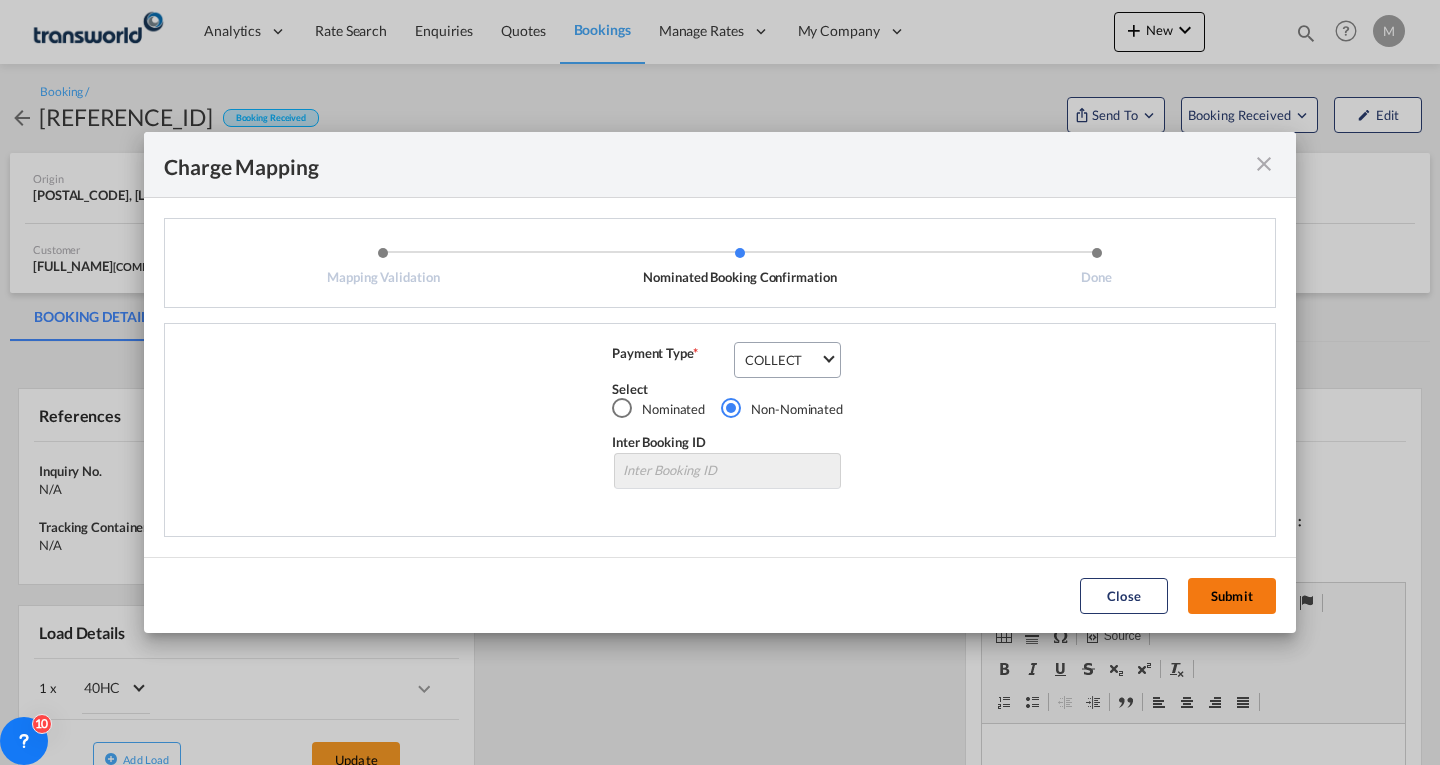 click on "Submit" 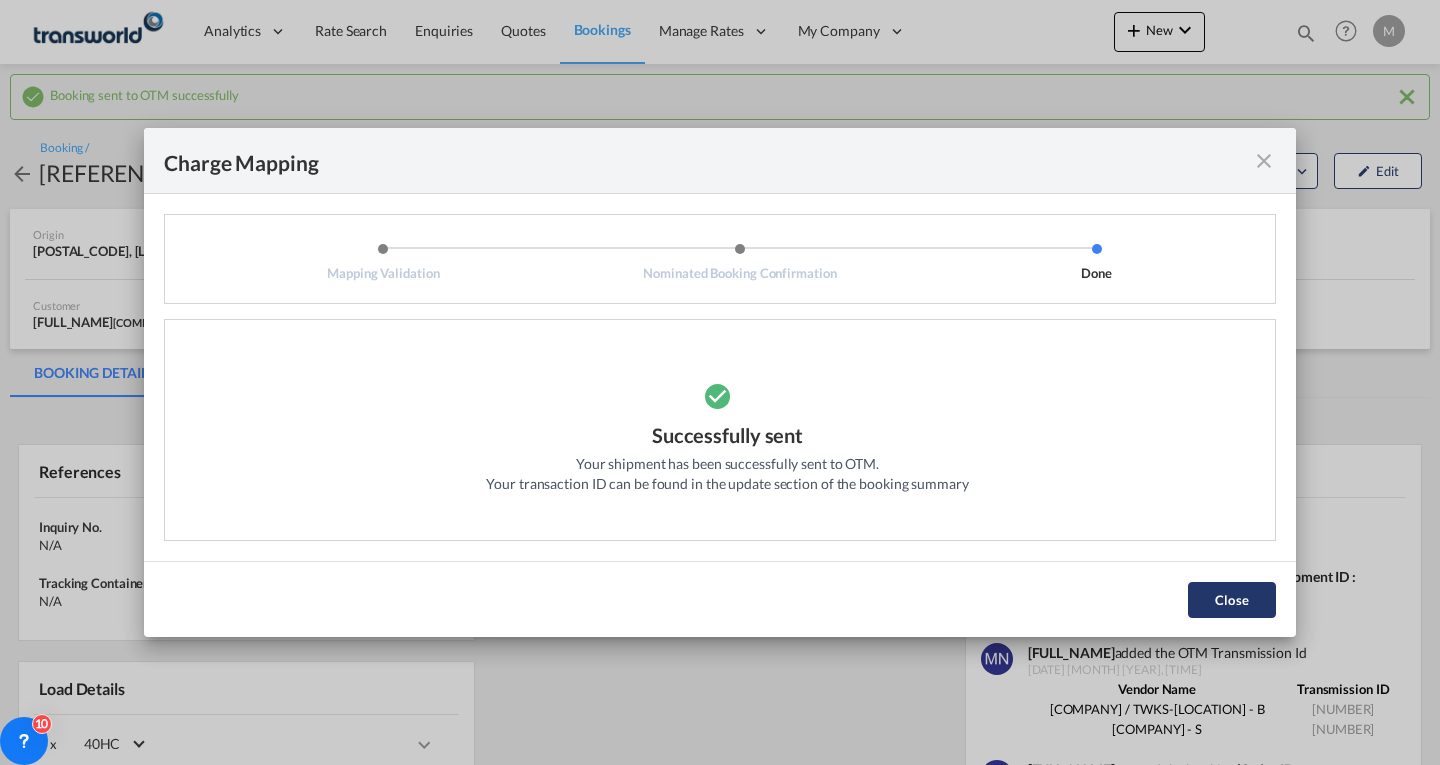 click on "Close" 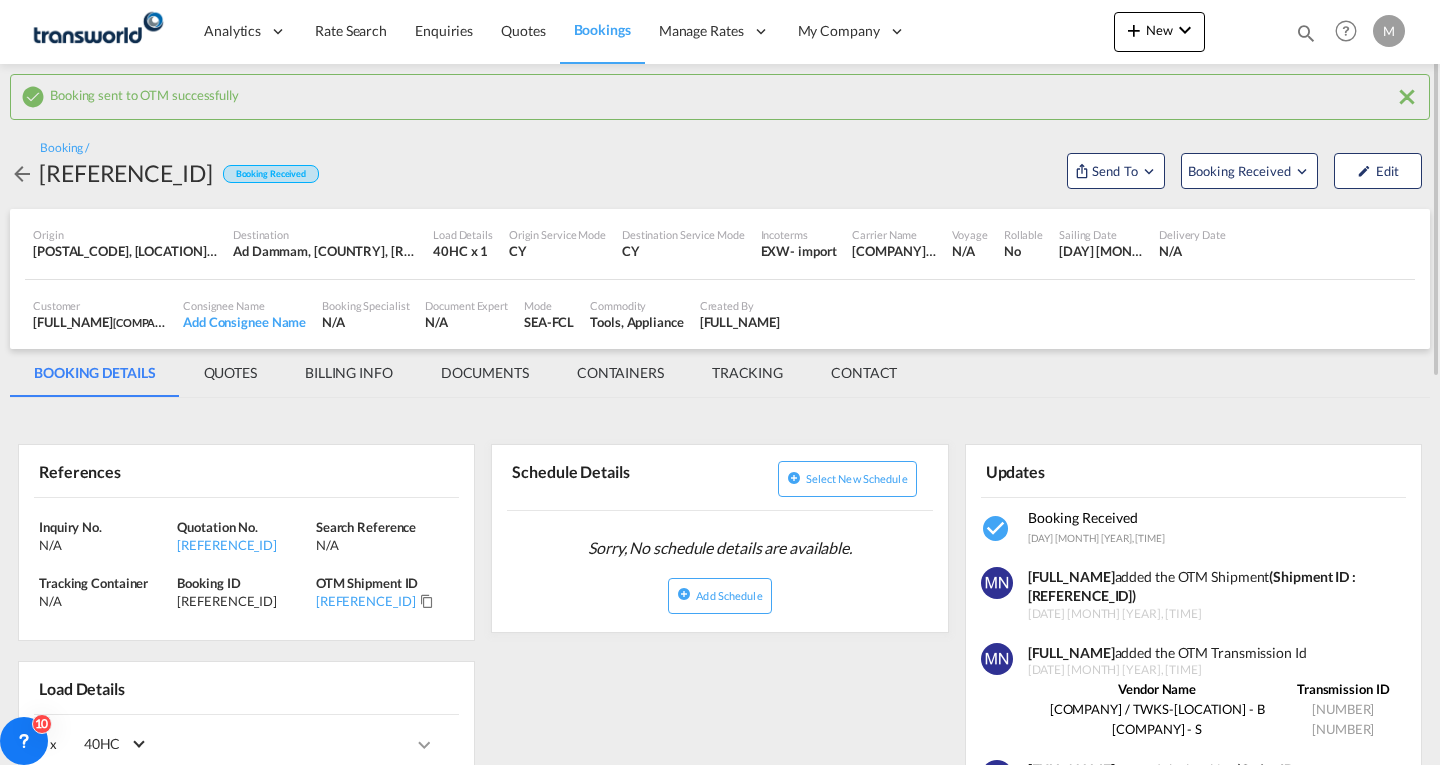 click on "(Shipment ID : [REFERENCE_ID])" at bounding box center (1192, 586) 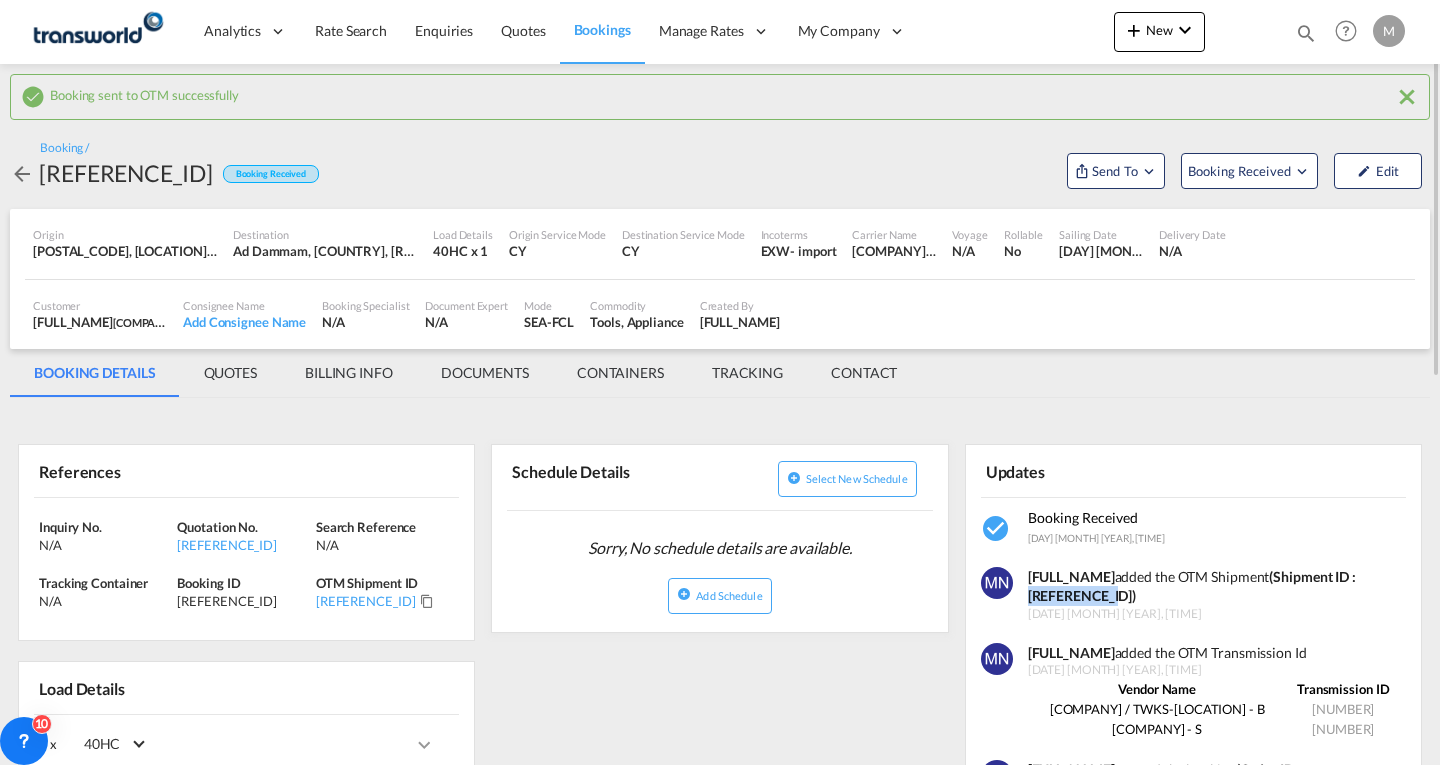 click on "(Shipment ID : [REFERENCE_ID])" at bounding box center (1192, 586) 